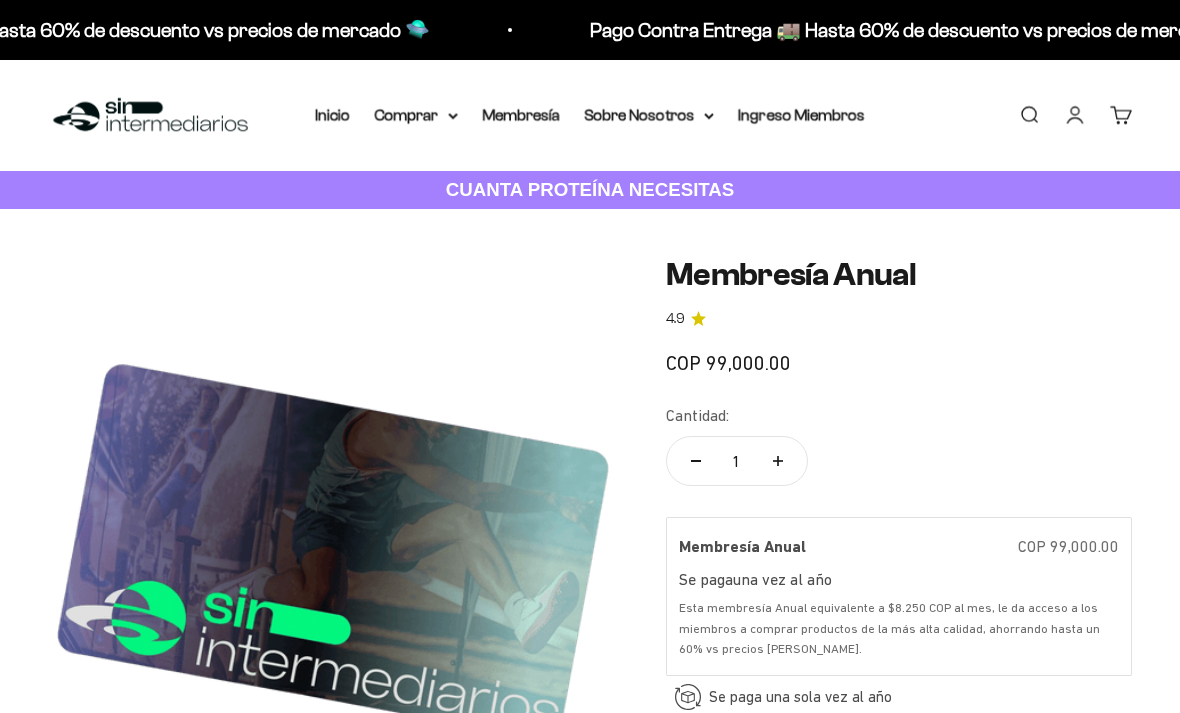 scroll, scrollTop: 0, scrollLeft: 0, axis: both 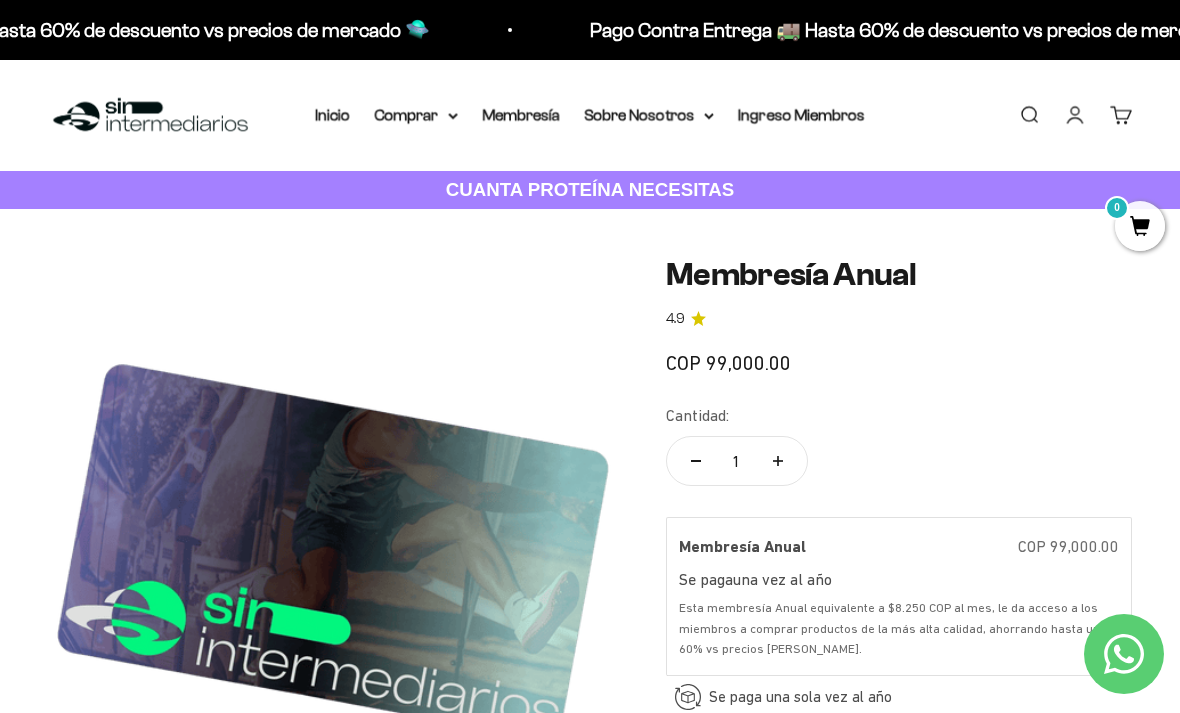 click on "Comprar" at bounding box center [416, 115] 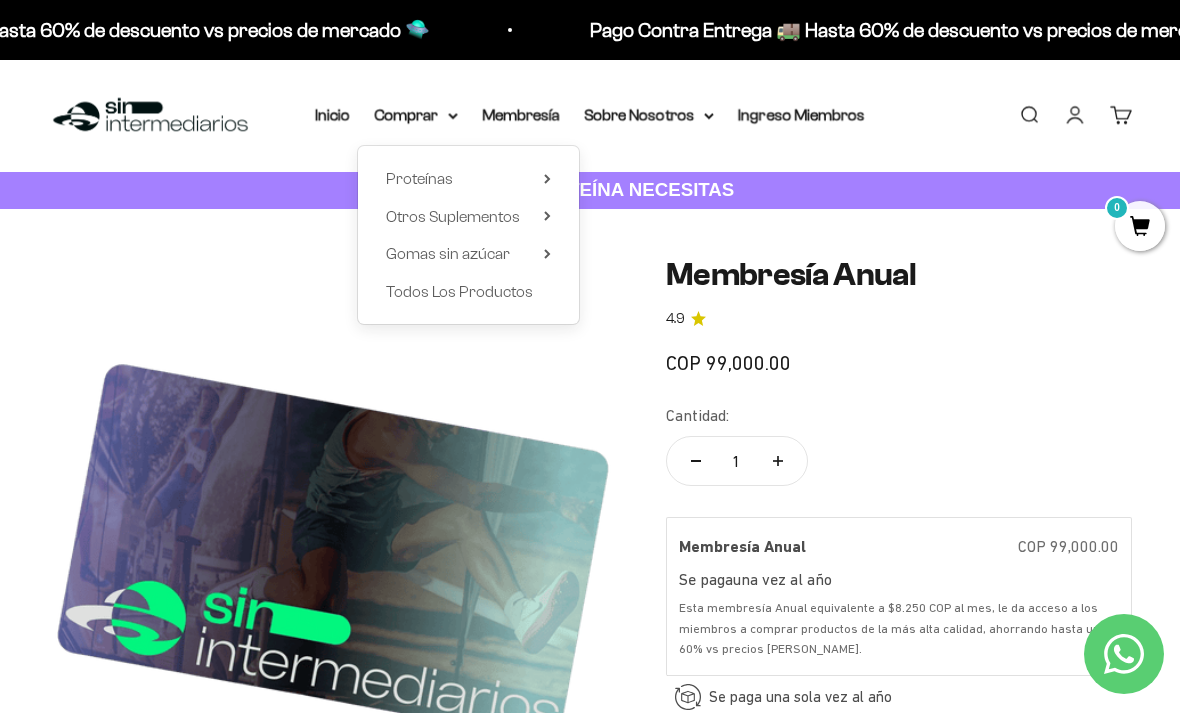 click on "Otros Suplementos" at bounding box center [468, 217] 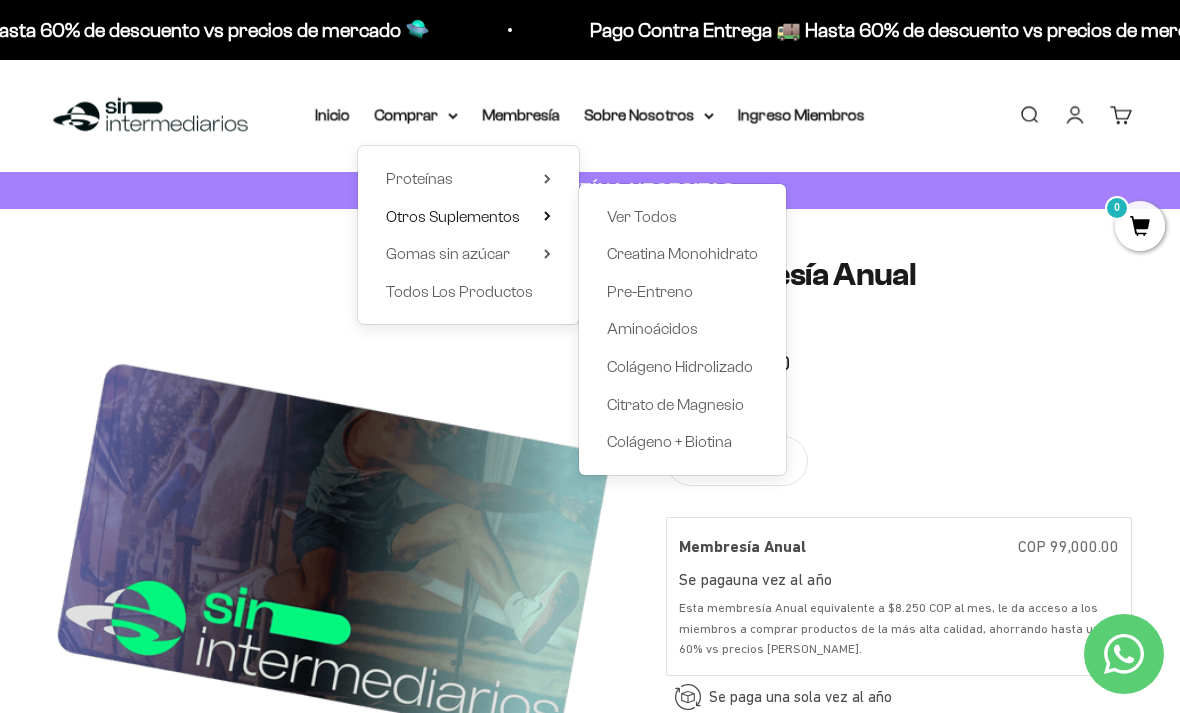 click on "Creatina Monohidrato" at bounding box center (682, 254) 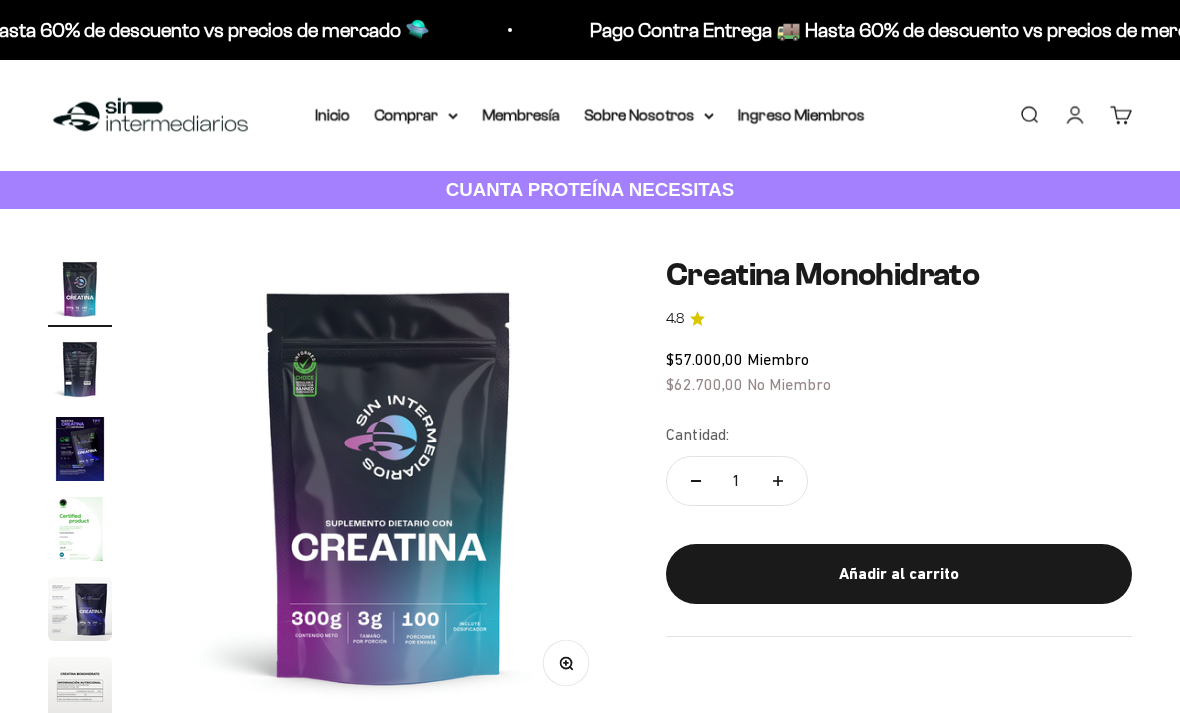 scroll, scrollTop: 0, scrollLeft: 0, axis: both 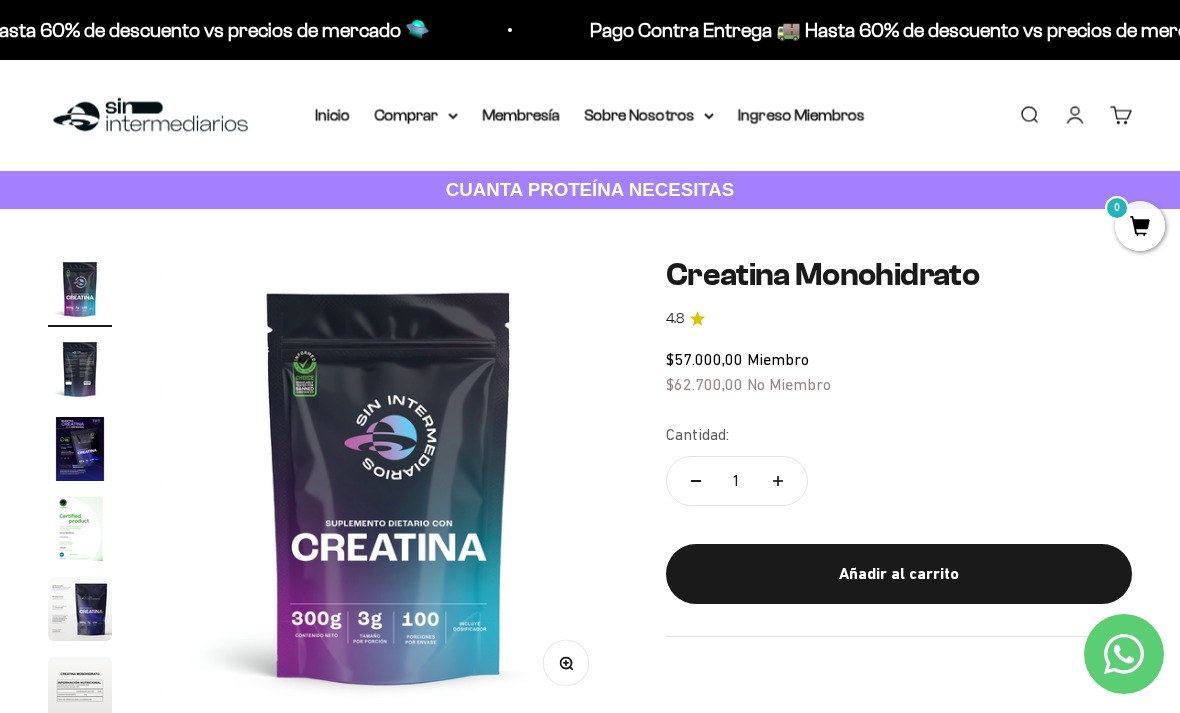 click 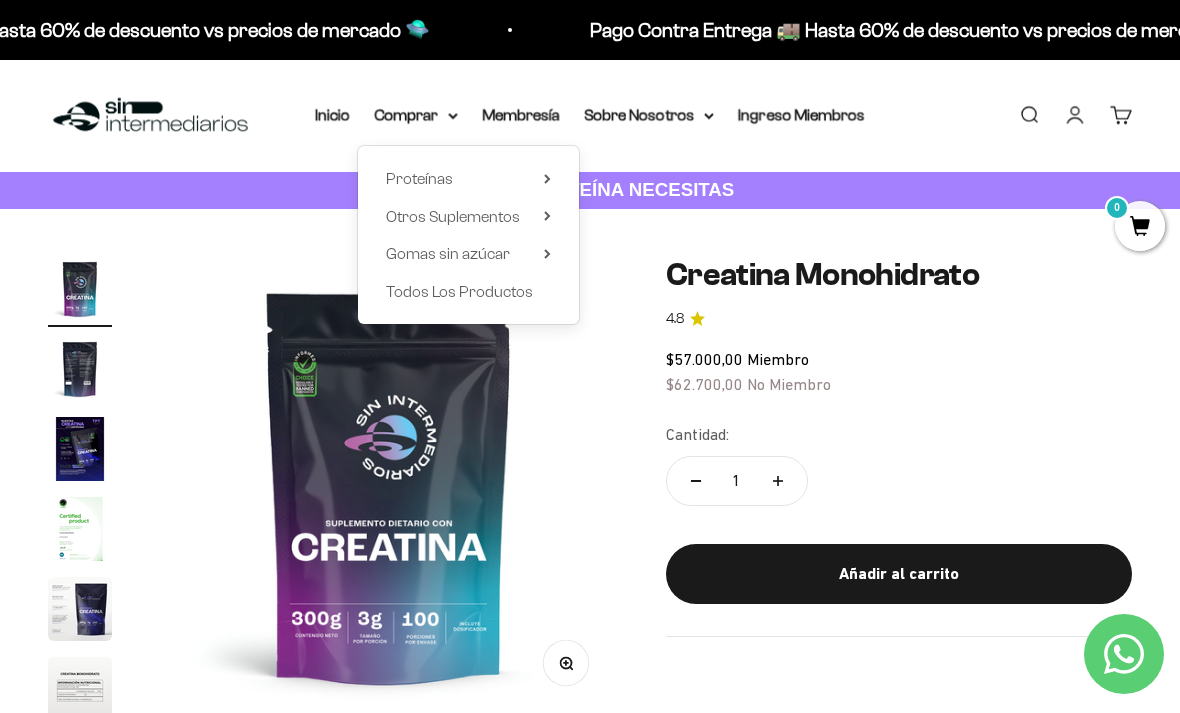 click 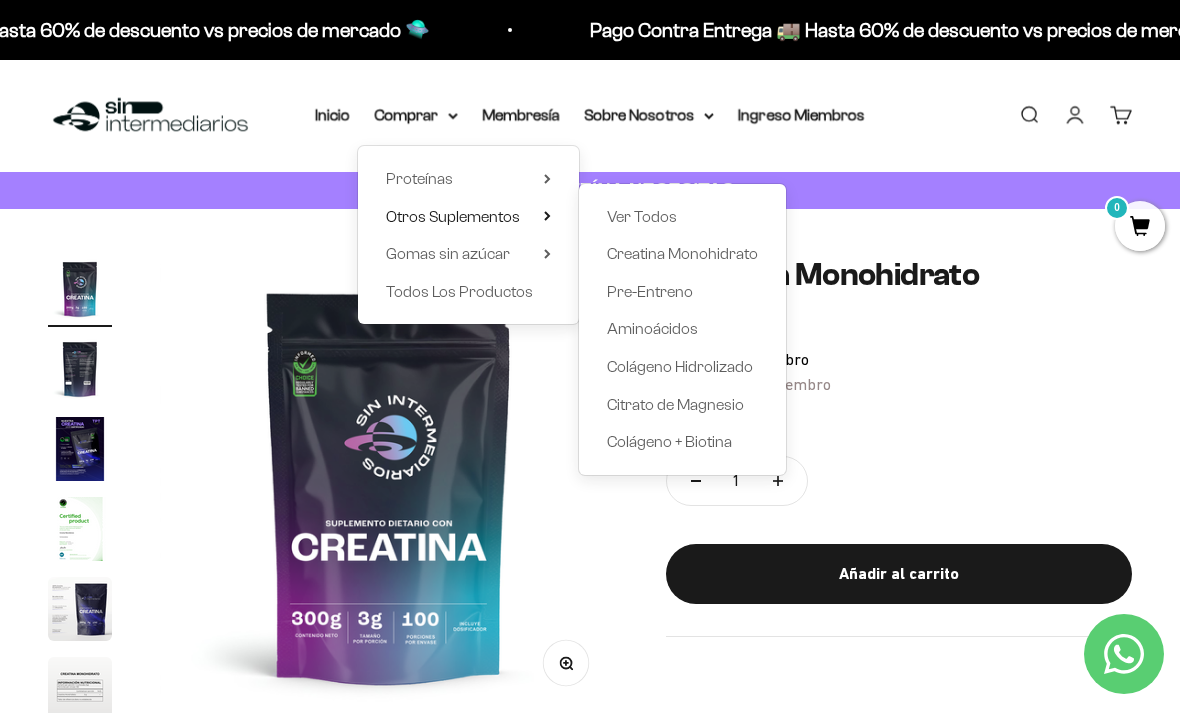 click on "Citrato de Magnesio" at bounding box center (675, 404) 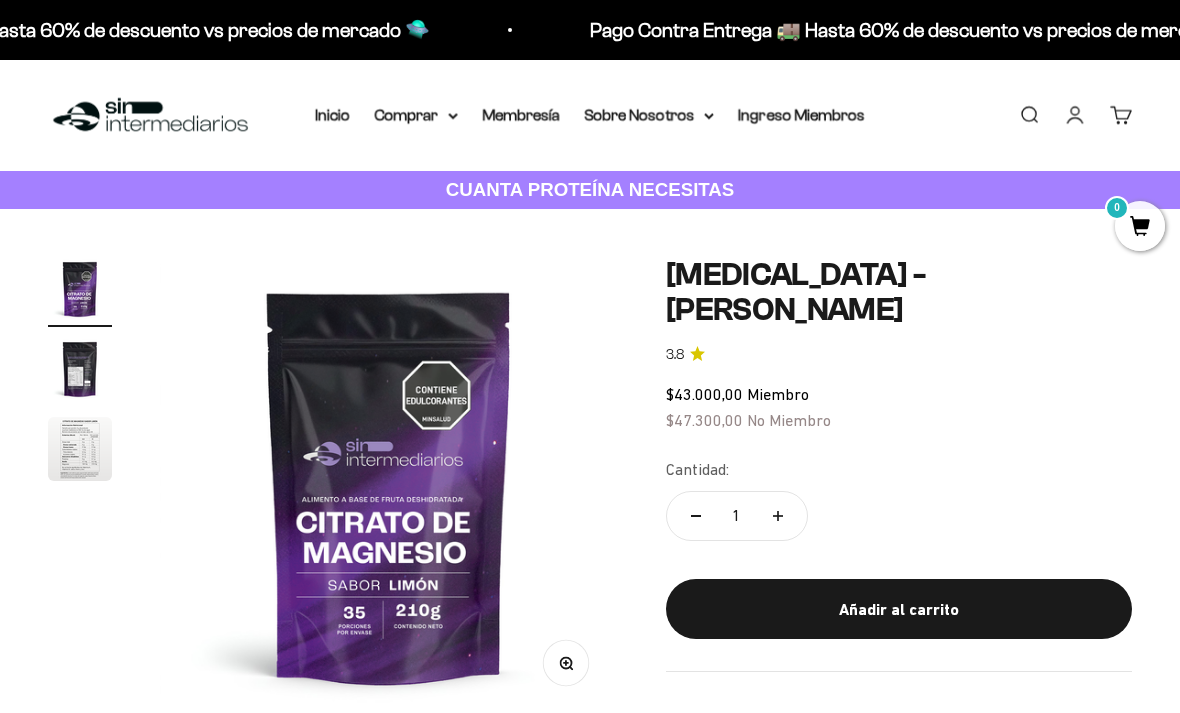 scroll, scrollTop: 0, scrollLeft: 0, axis: both 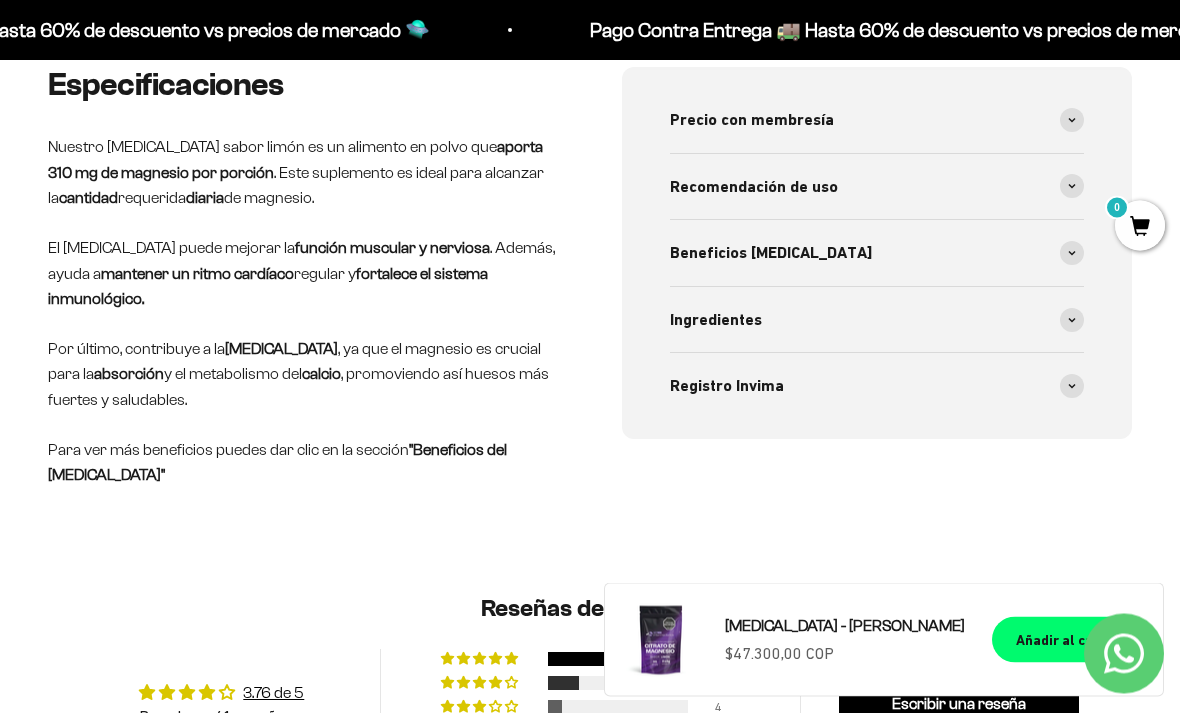 click on "Beneficios Citrato de Magnesio" at bounding box center (877, 254) 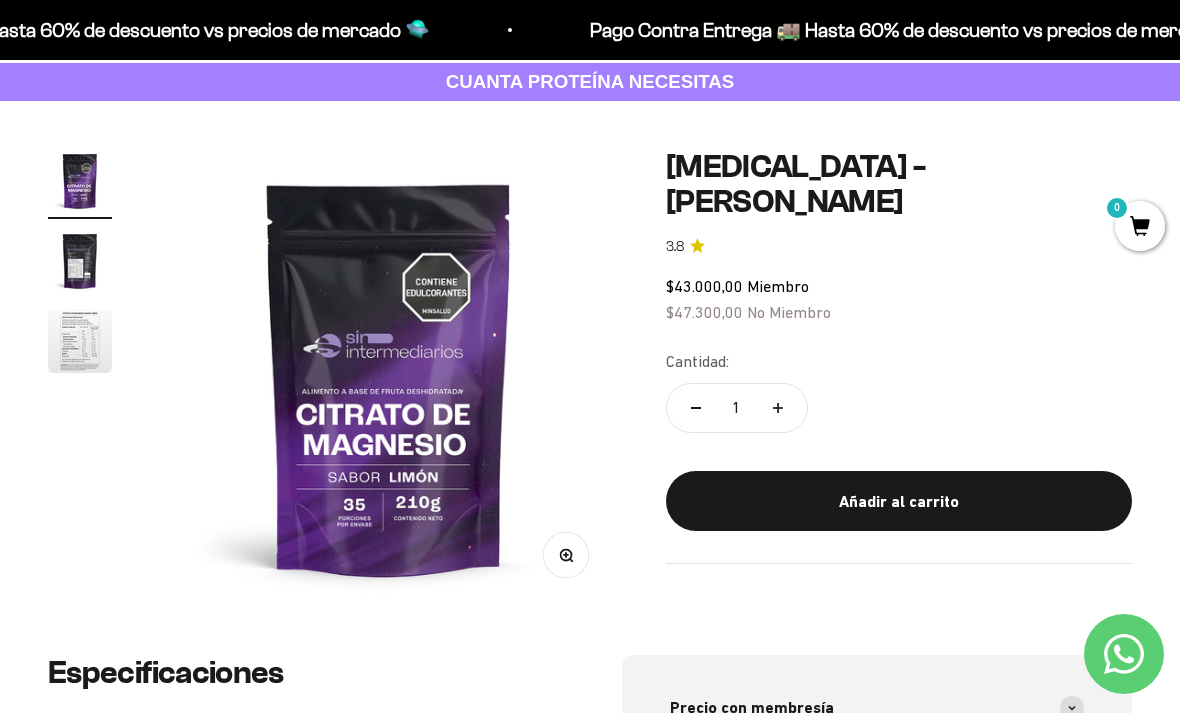 scroll, scrollTop: 0, scrollLeft: 0, axis: both 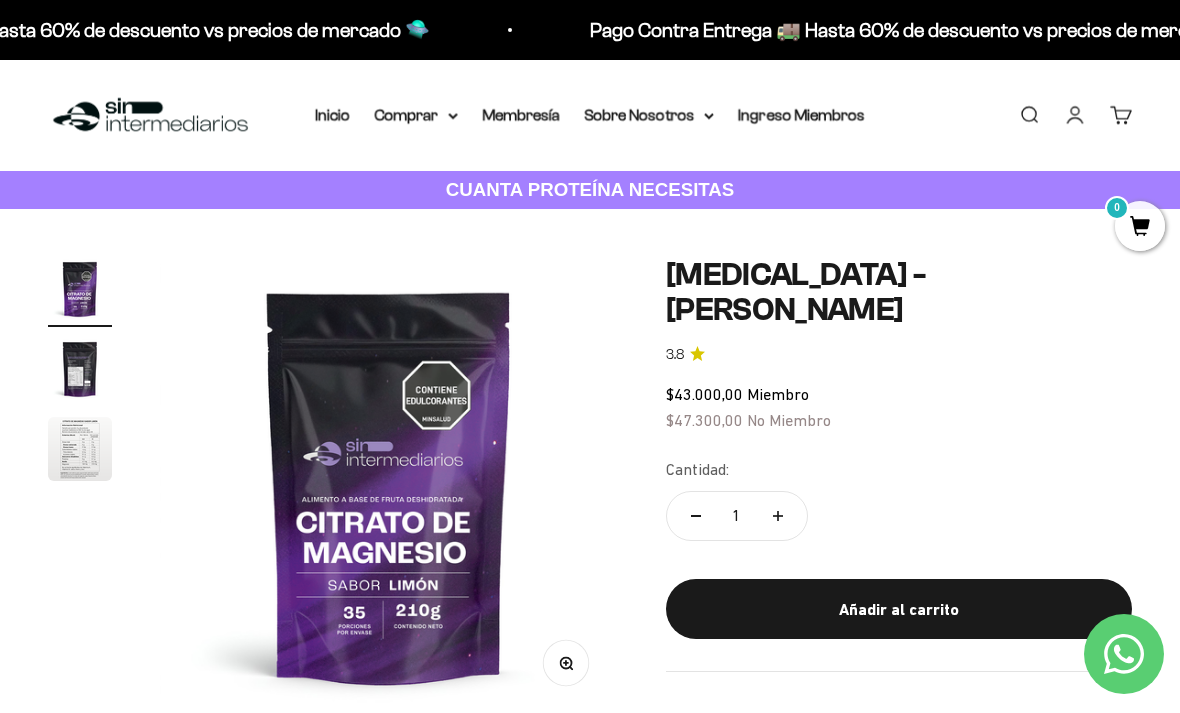 click on "Añadir al carrito" at bounding box center (899, 609) 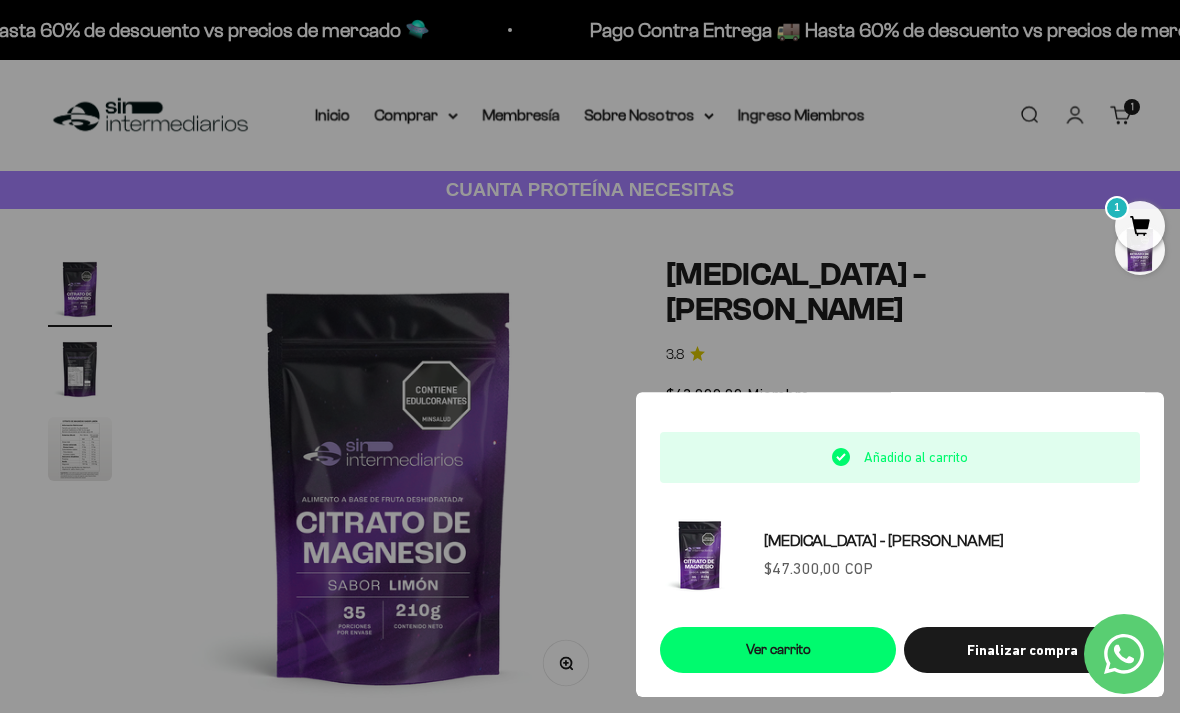 click at bounding box center (590, 356) 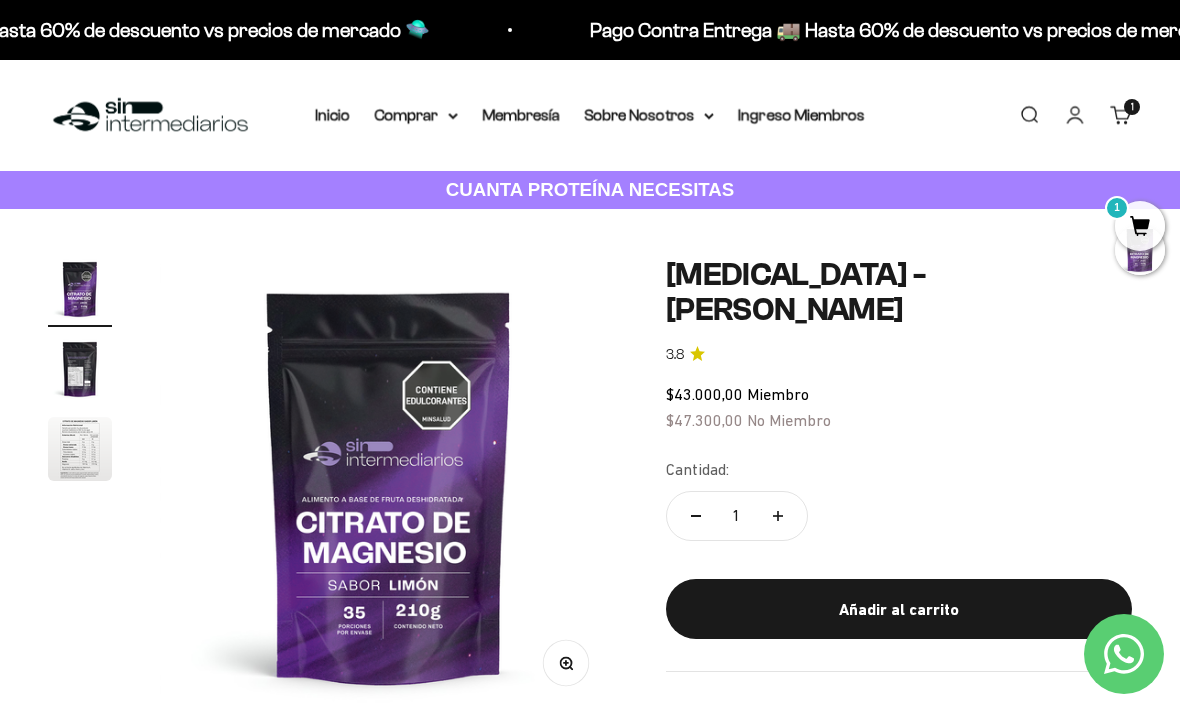 click on "Comprar" at bounding box center (416, 115) 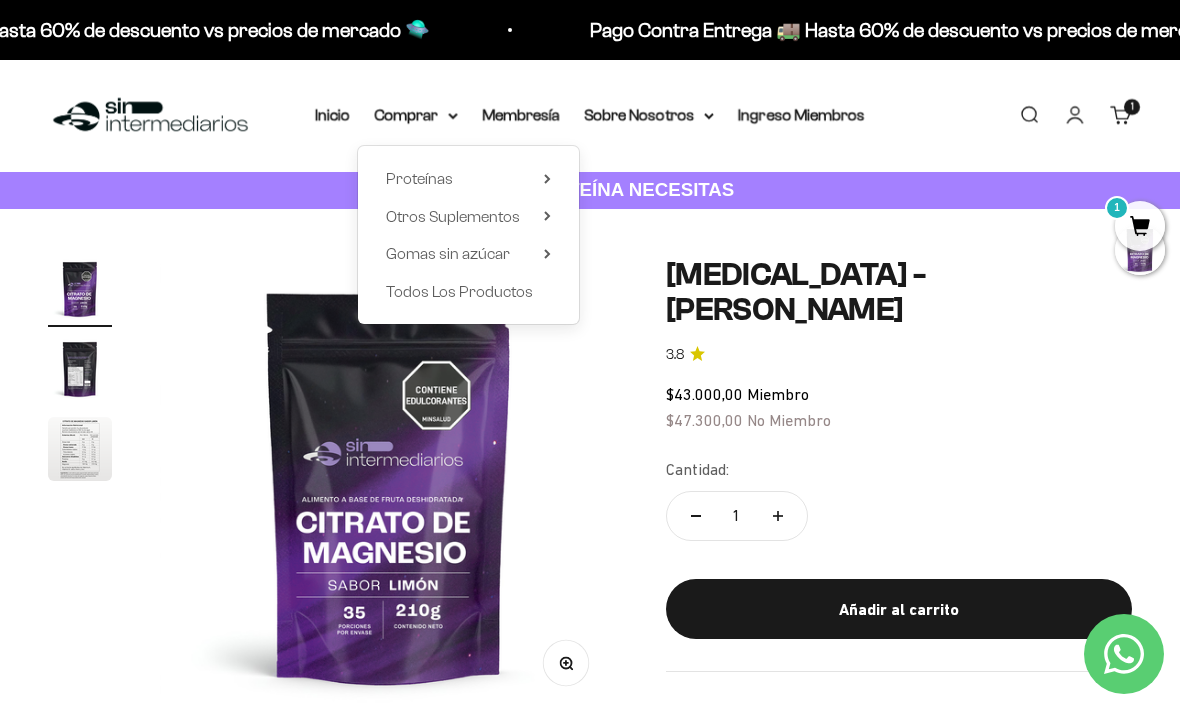 click on "Proteínas" at bounding box center [468, 179] 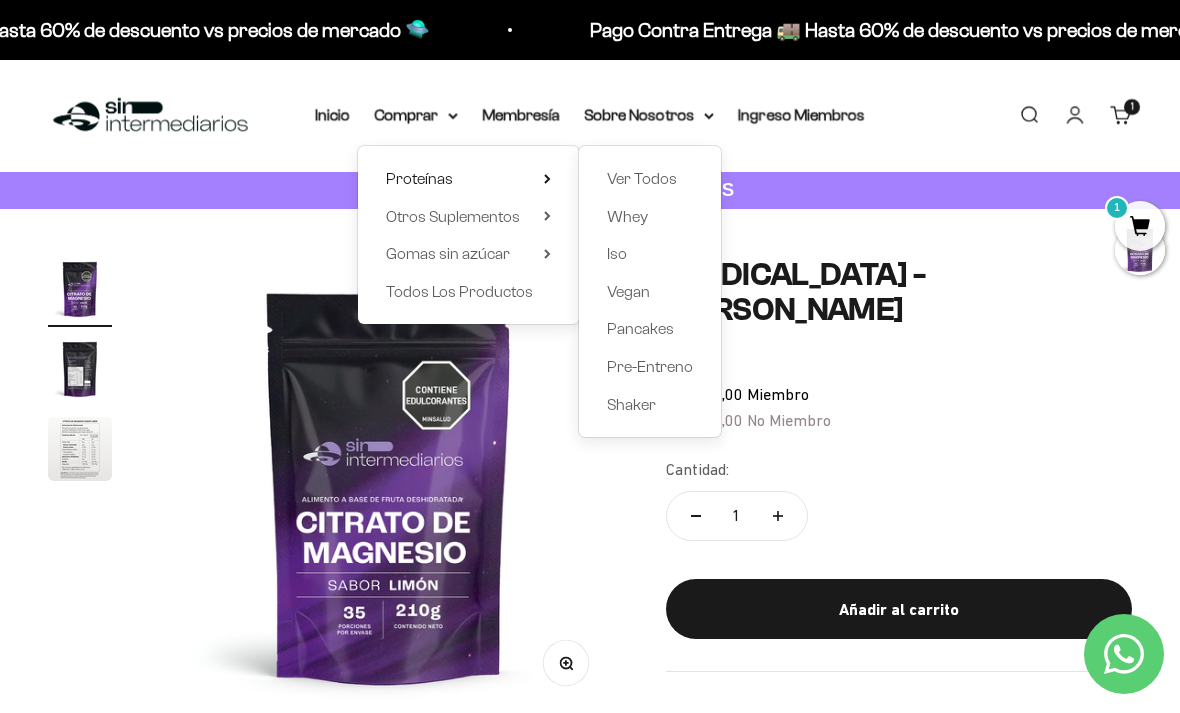 click on "Whey" at bounding box center (650, 217) 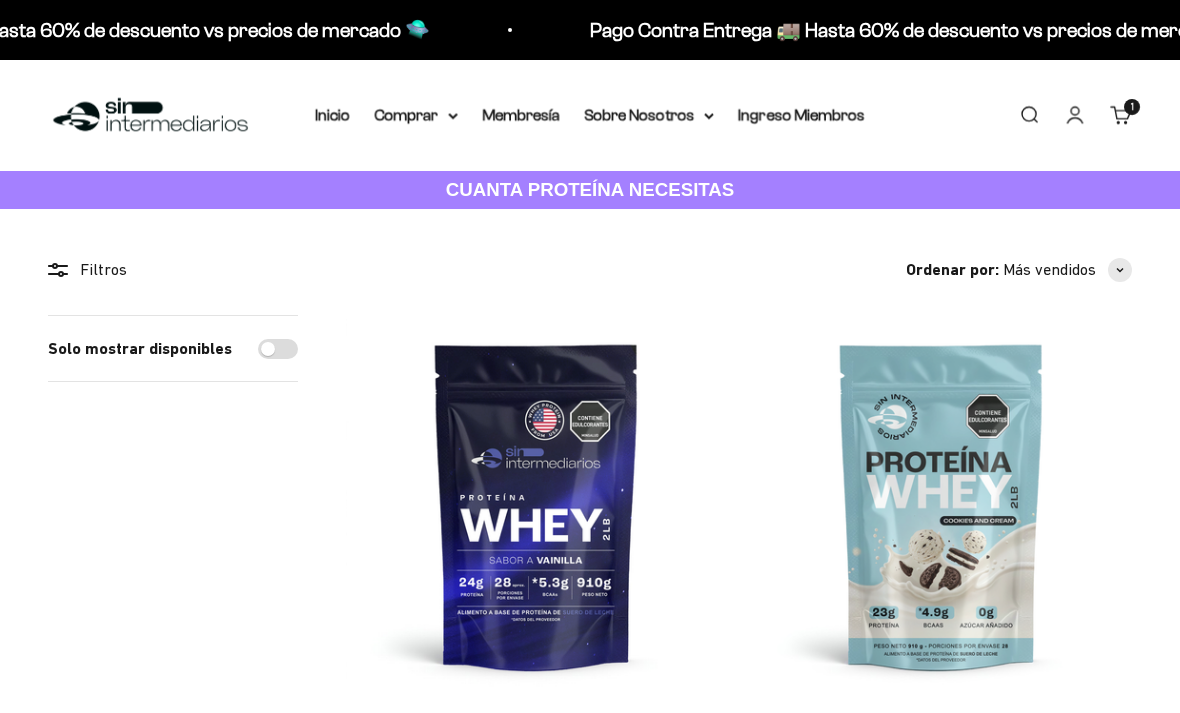 scroll, scrollTop: 0, scrollLeft: 0, axis: both 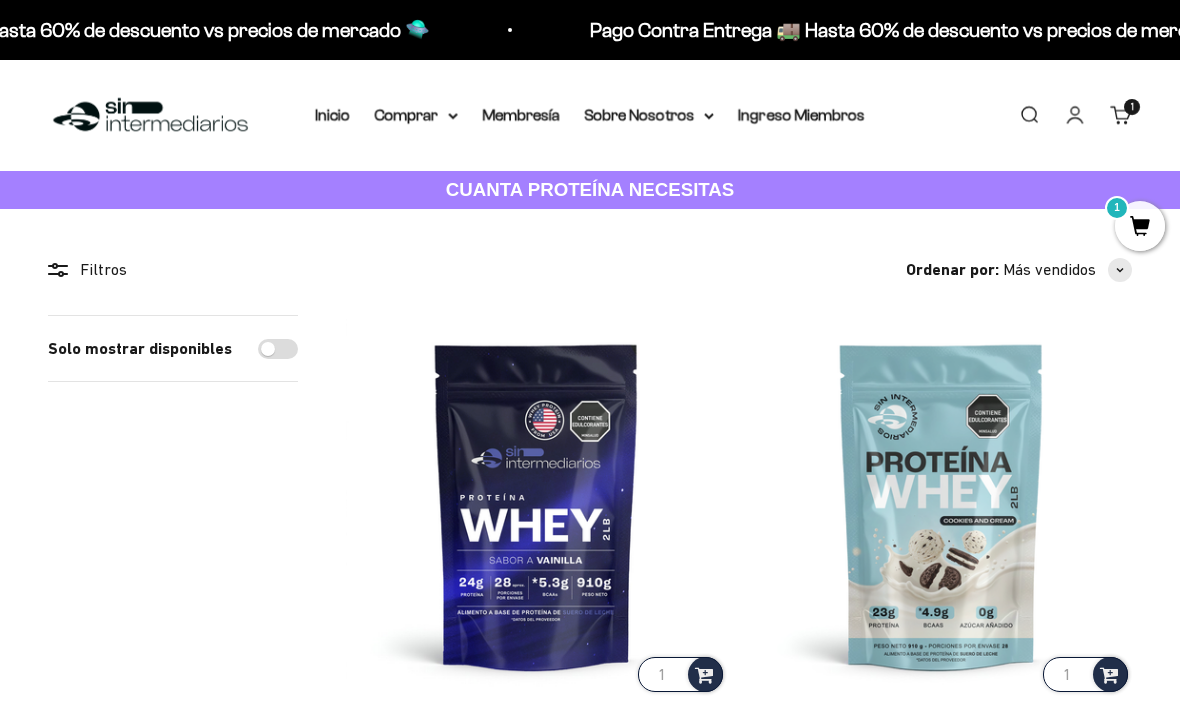click 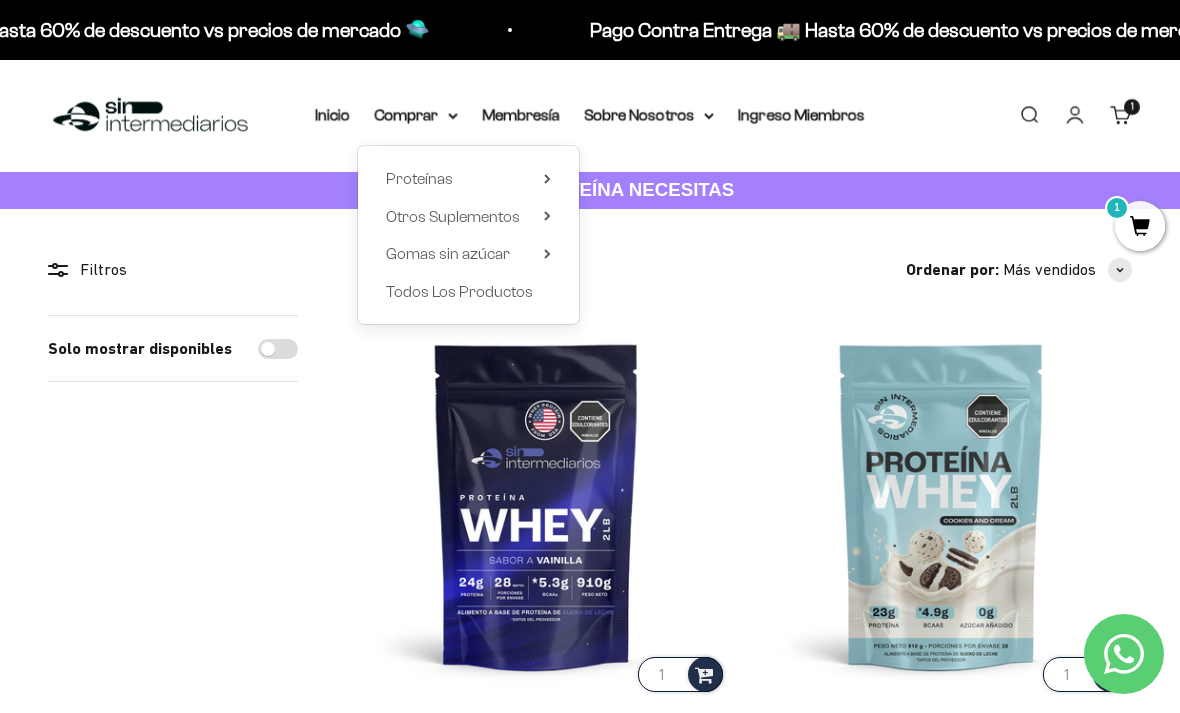 click on "Proteínas
Ver Todos
Whey
Iso
Vegan
Shaker" at bounding box center [468, 235] 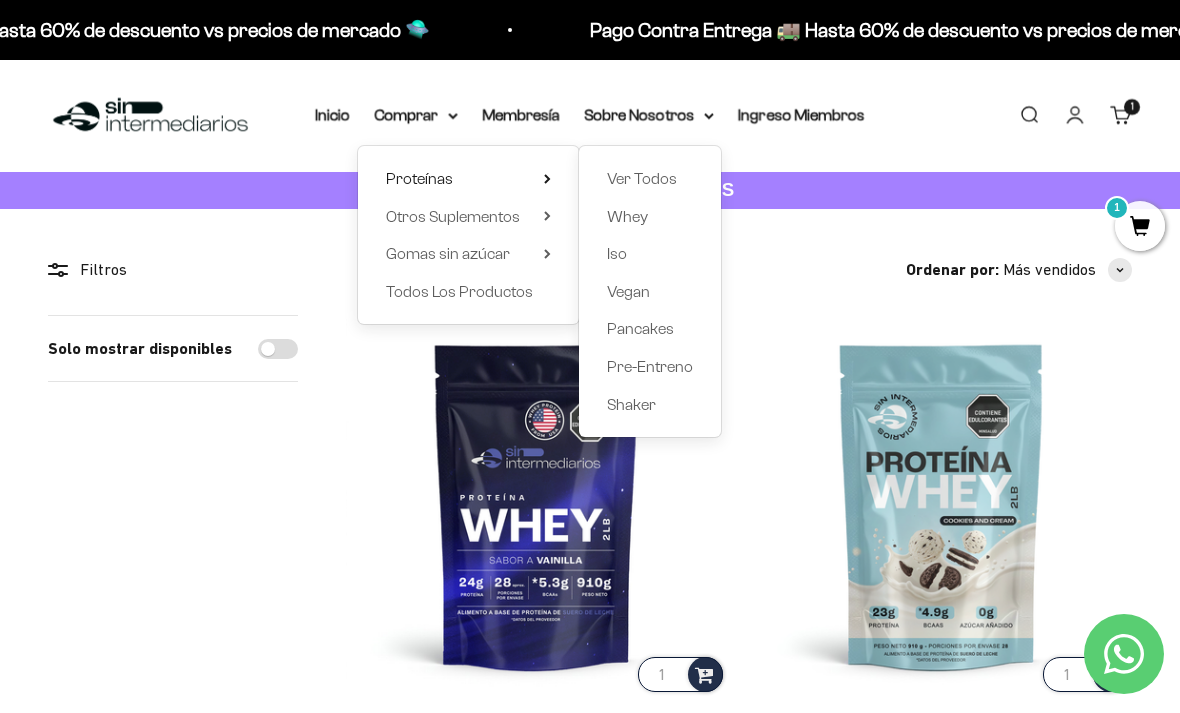 click on "Iso" at bounding box center [650, 254] 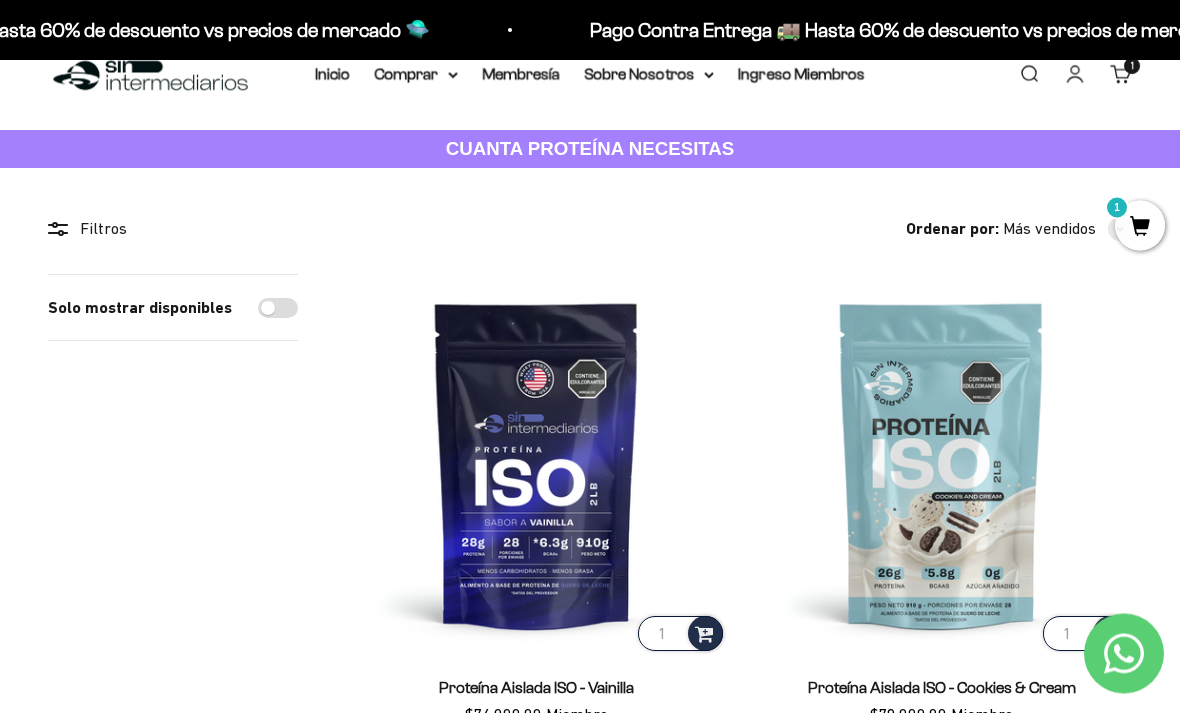 scroll, scrollTop: 0, scrollLeft: 0, axis: both 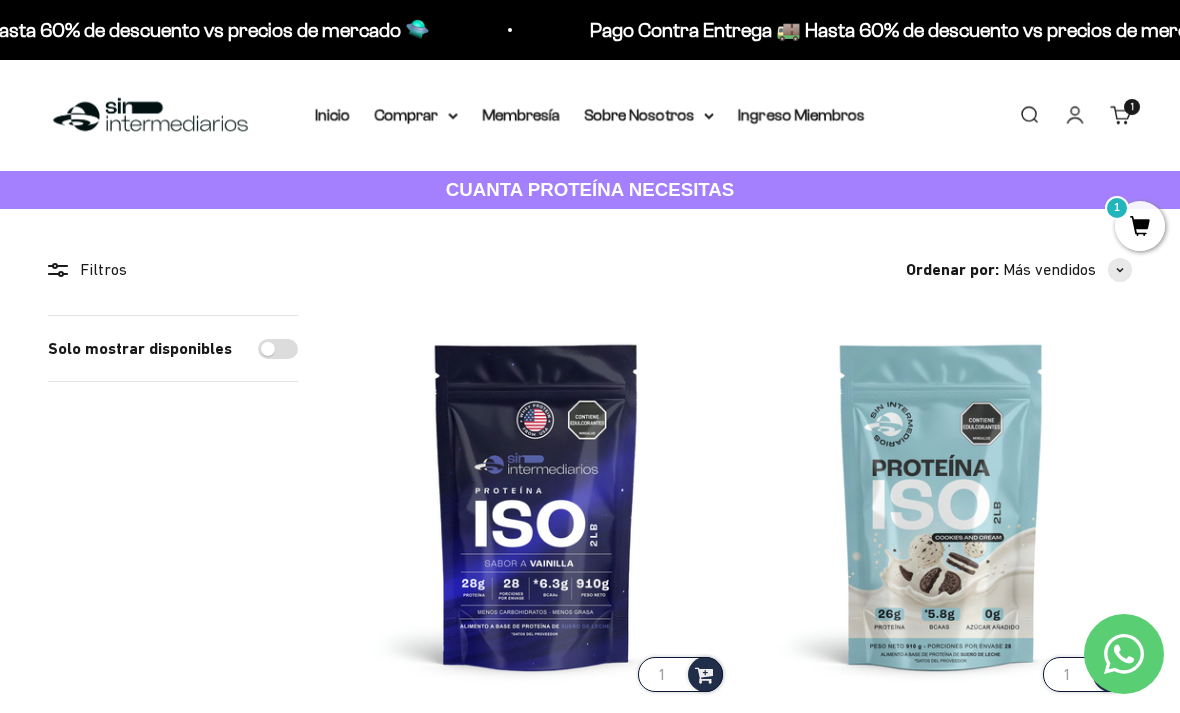 click 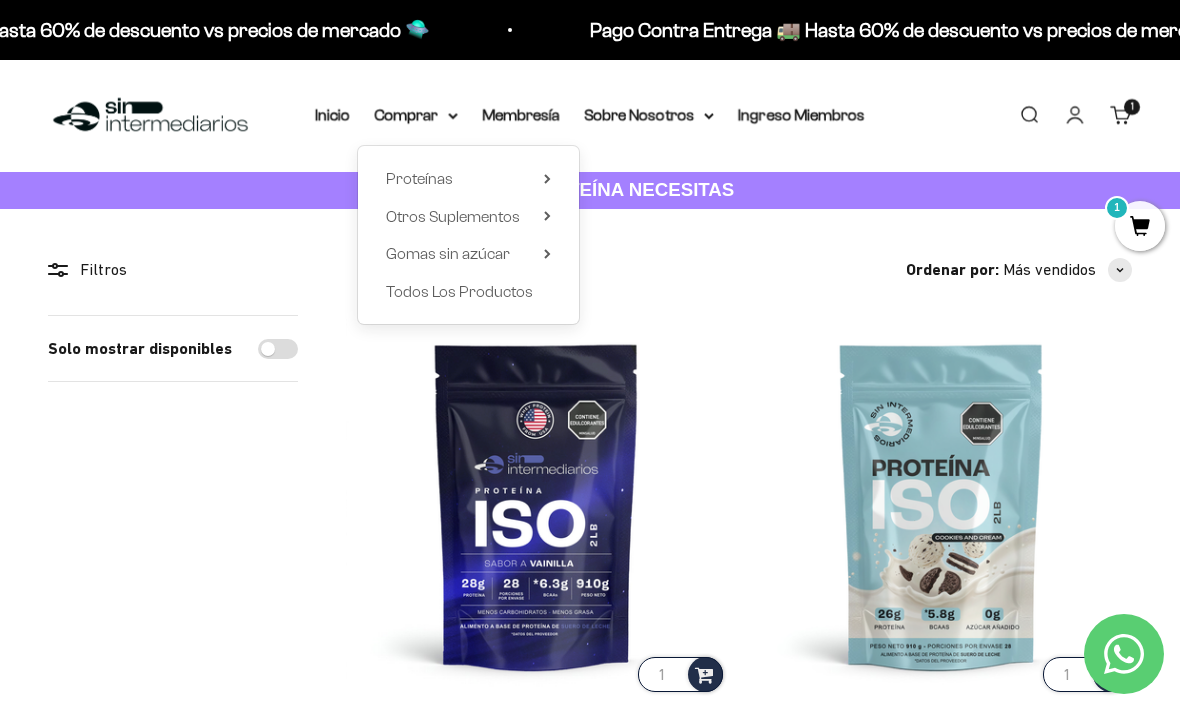 click on "Proteínas" at bounding box center [468, 179] 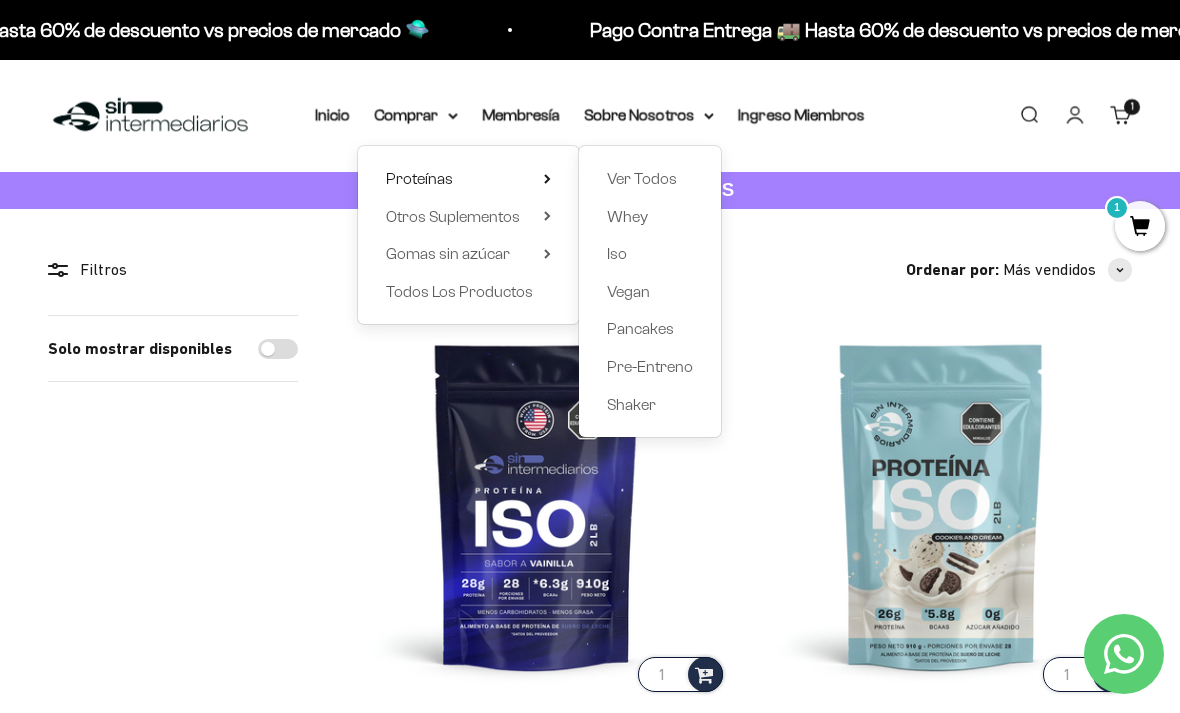 click on "Whey" at bounding box center [627, 216] 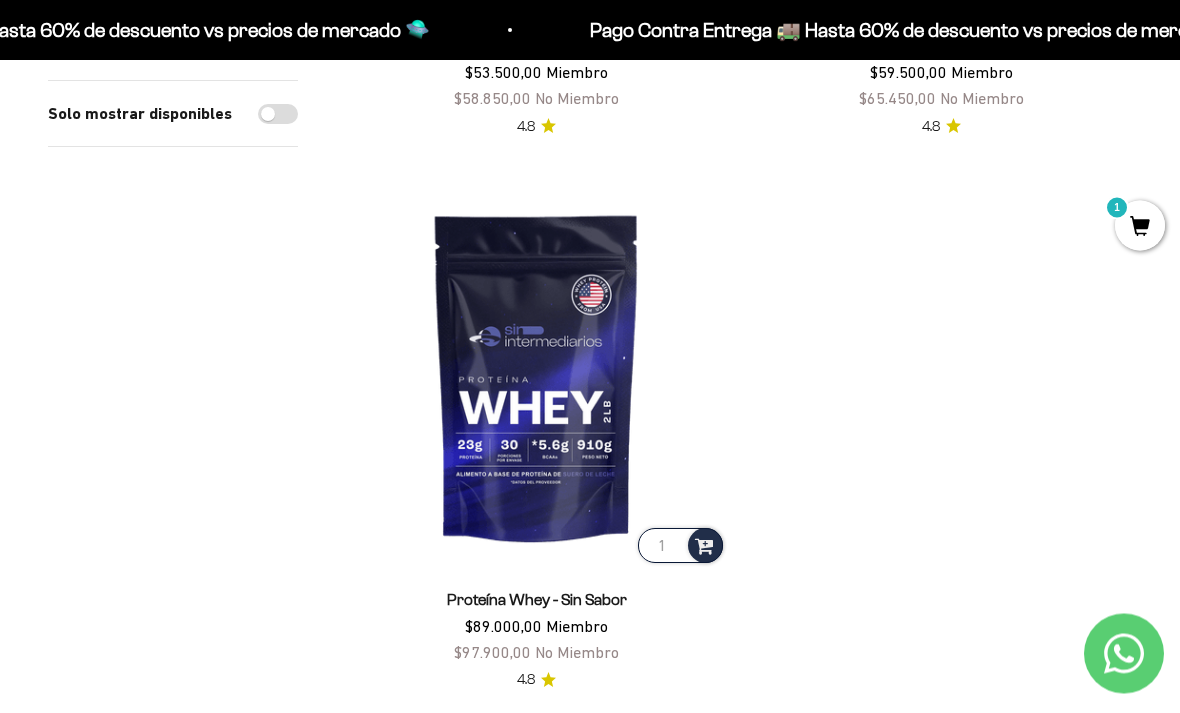 scroll, scrollTop: 1236, scrollLeft: 0, axis: vertical 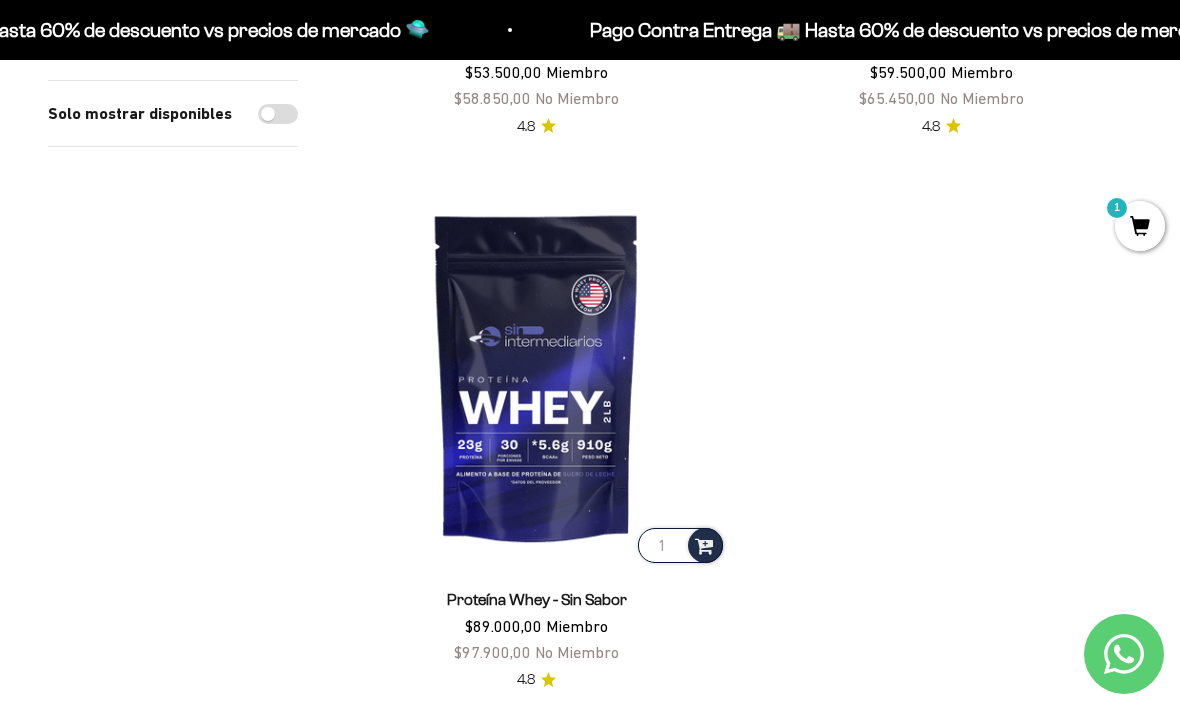 click at bounding box center [536, 376] 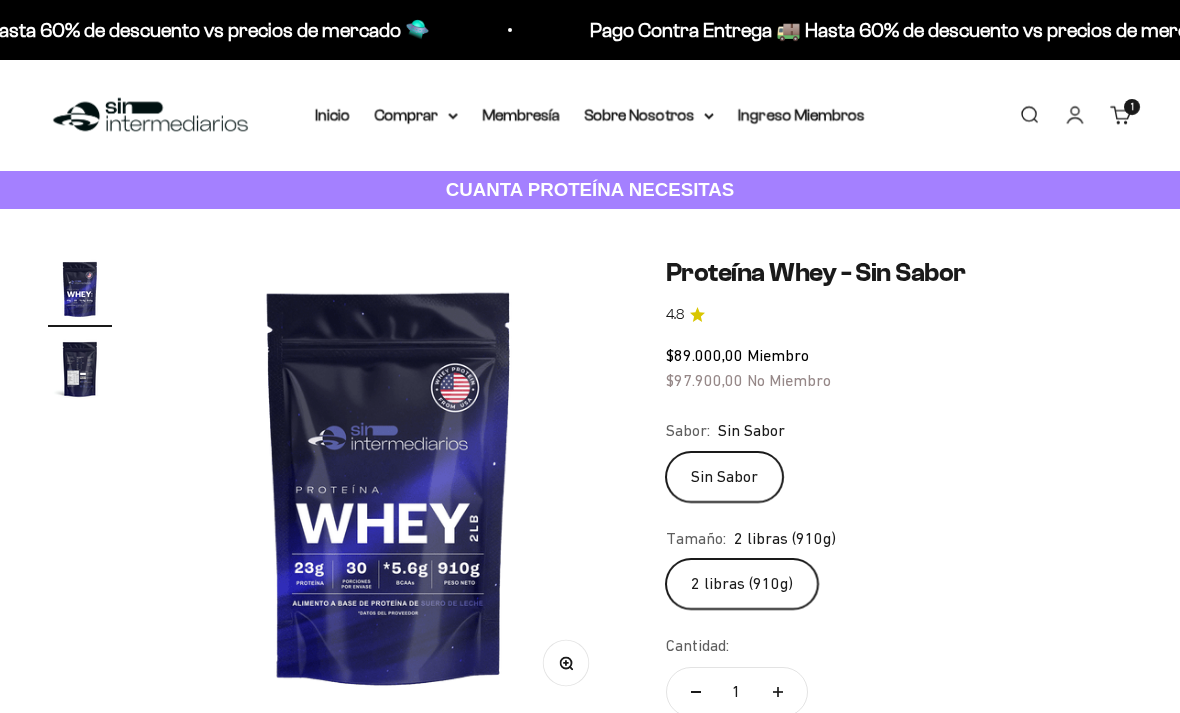scroll, scrollTop: 0, scrollLeft: 0, axis: both 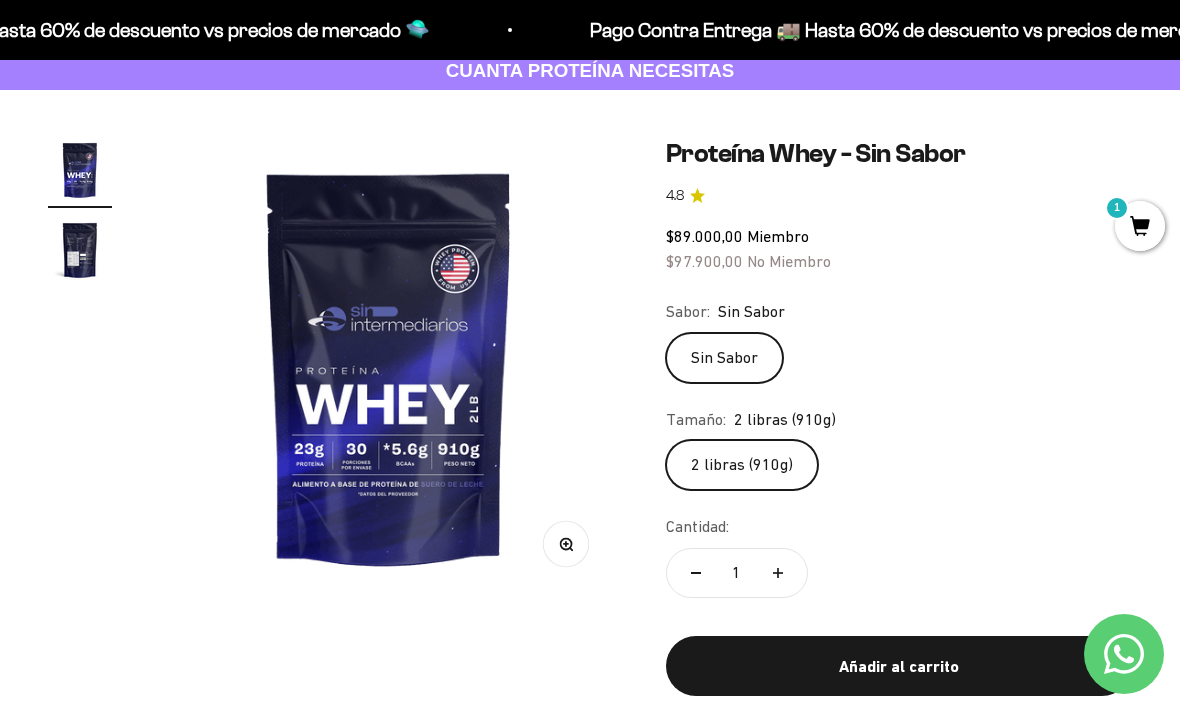 click on "Añadir al carrito" at bounding box center [899, 667] 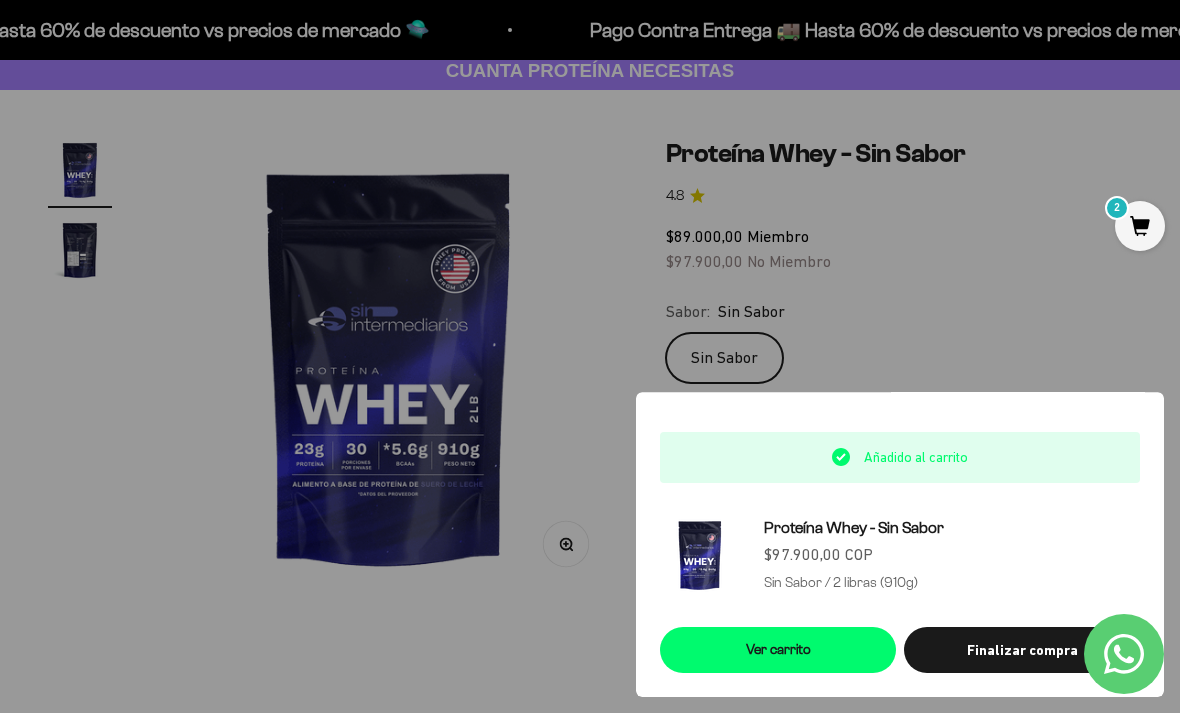 click on "Finalizar compra" at bounding box center [1022, 650] 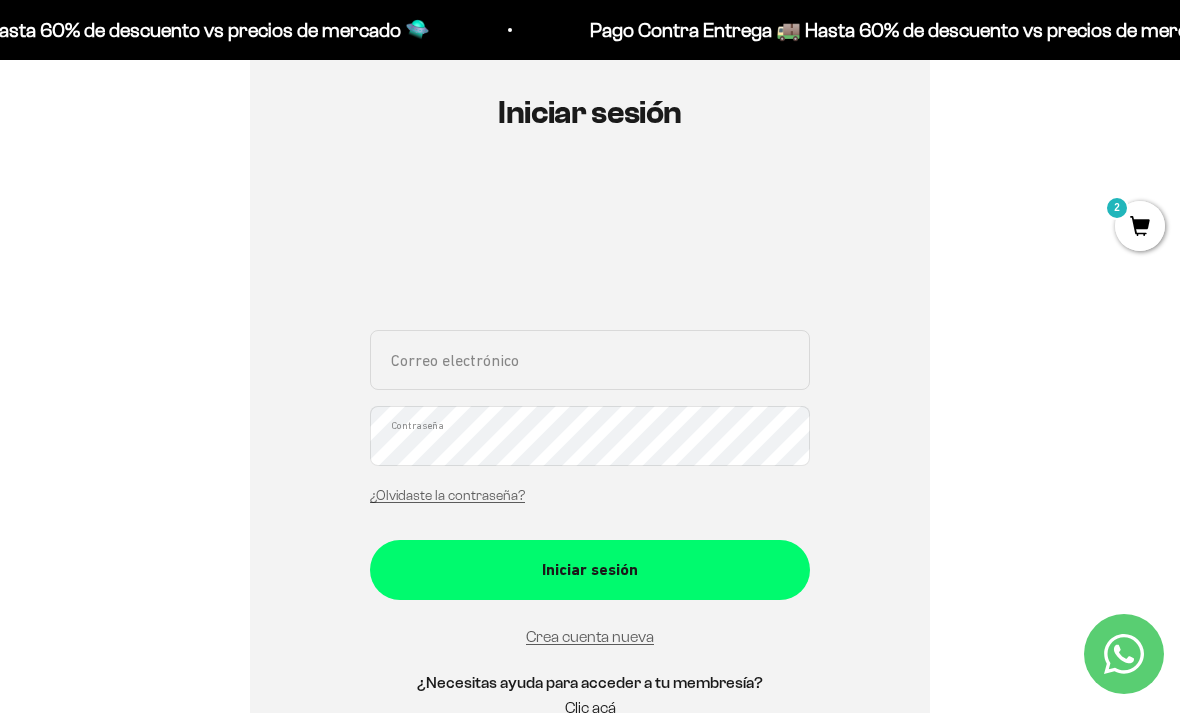 scroll, scrollTop: 242, scrollLeft: 0, axis: vertical 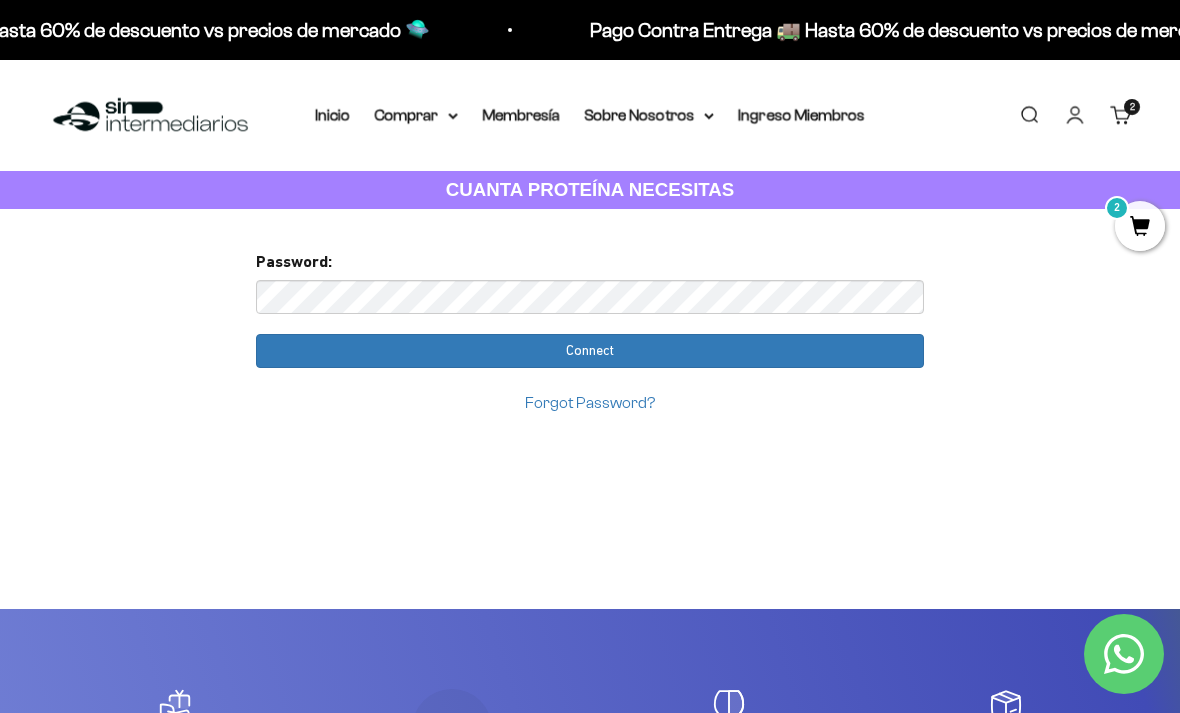 click on "Connect" at bounding box center [590, 351] 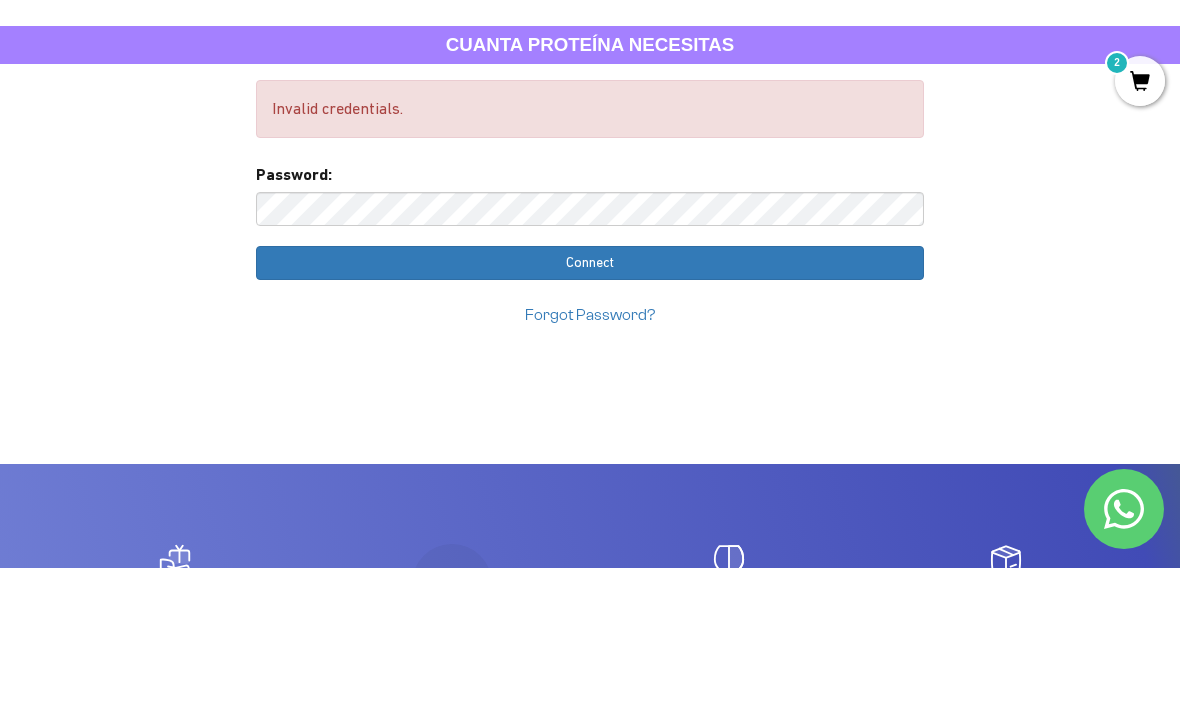 click on "Forgot Password?" at bounding box center [590, 459] 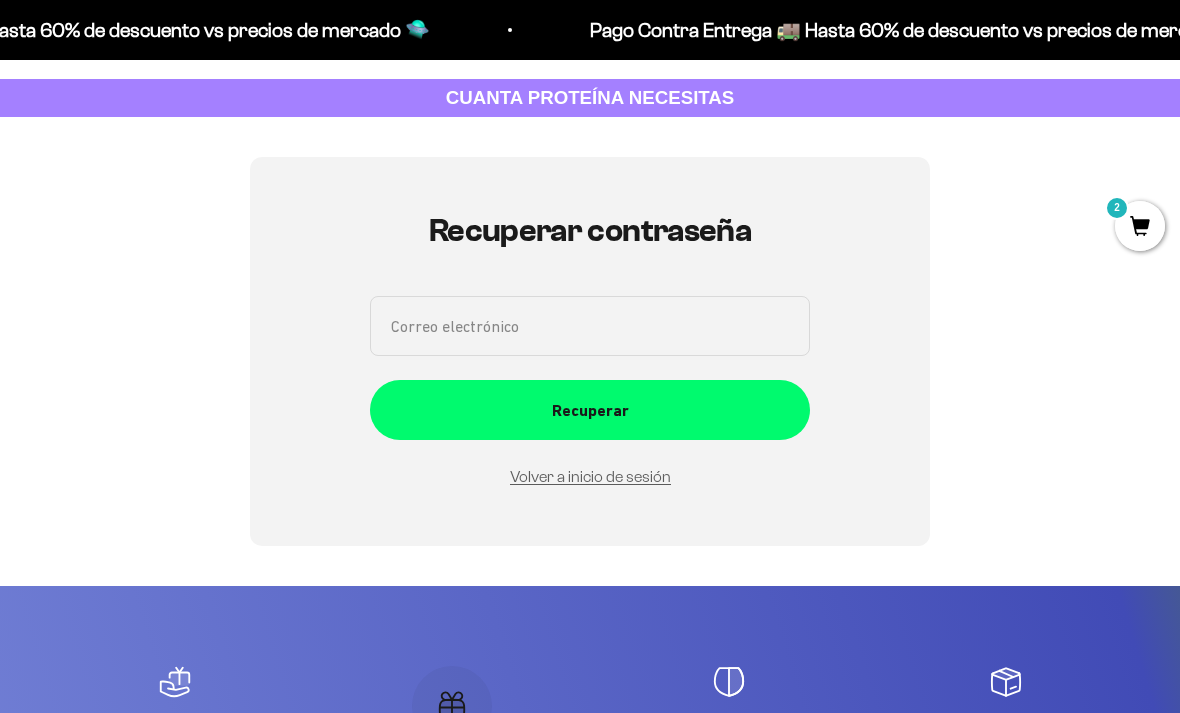 scroll, scrollTop: 225, scrollLeft: 0, axis: vertical 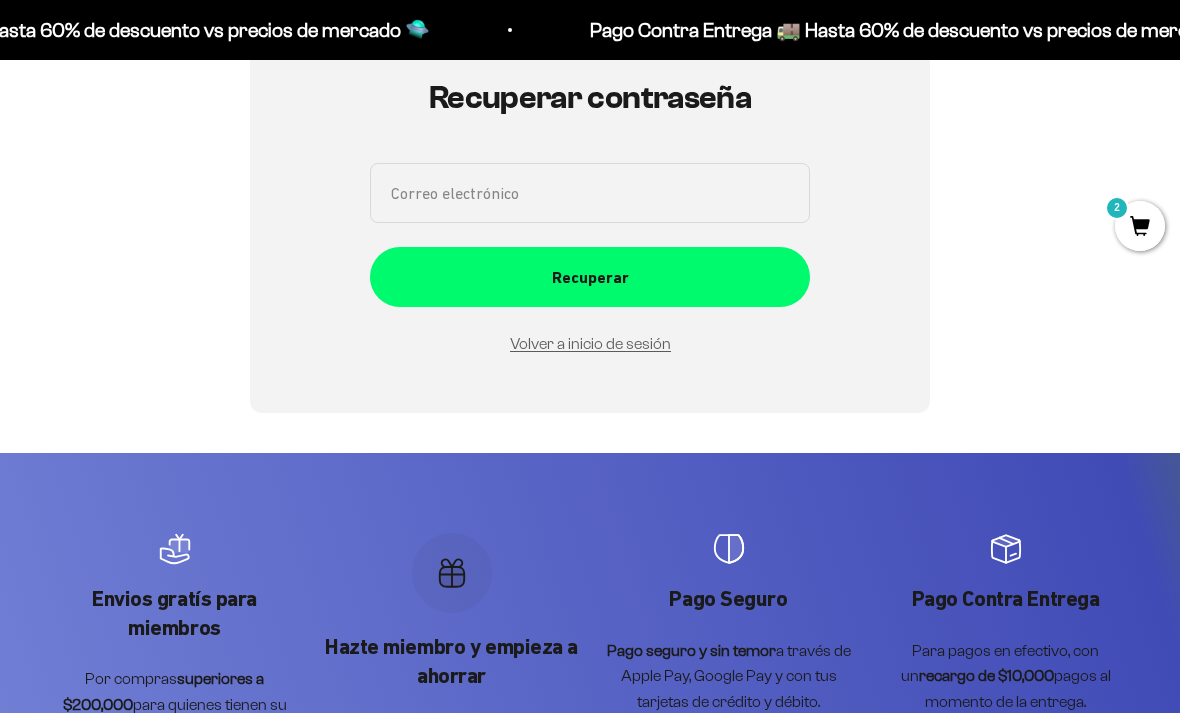 click on "Volver a inicio de sesión" at bounding box center [590, 343] 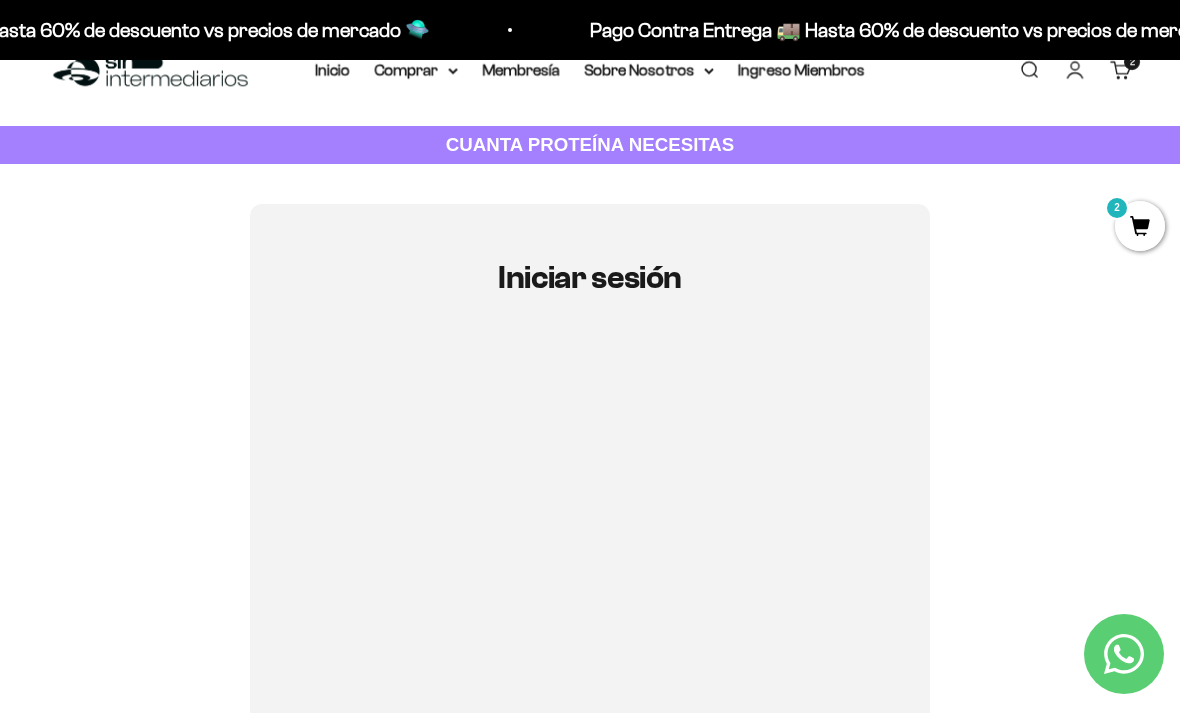 scroll, scrollTop: 47, scrollLeft: 0, axis: vertical 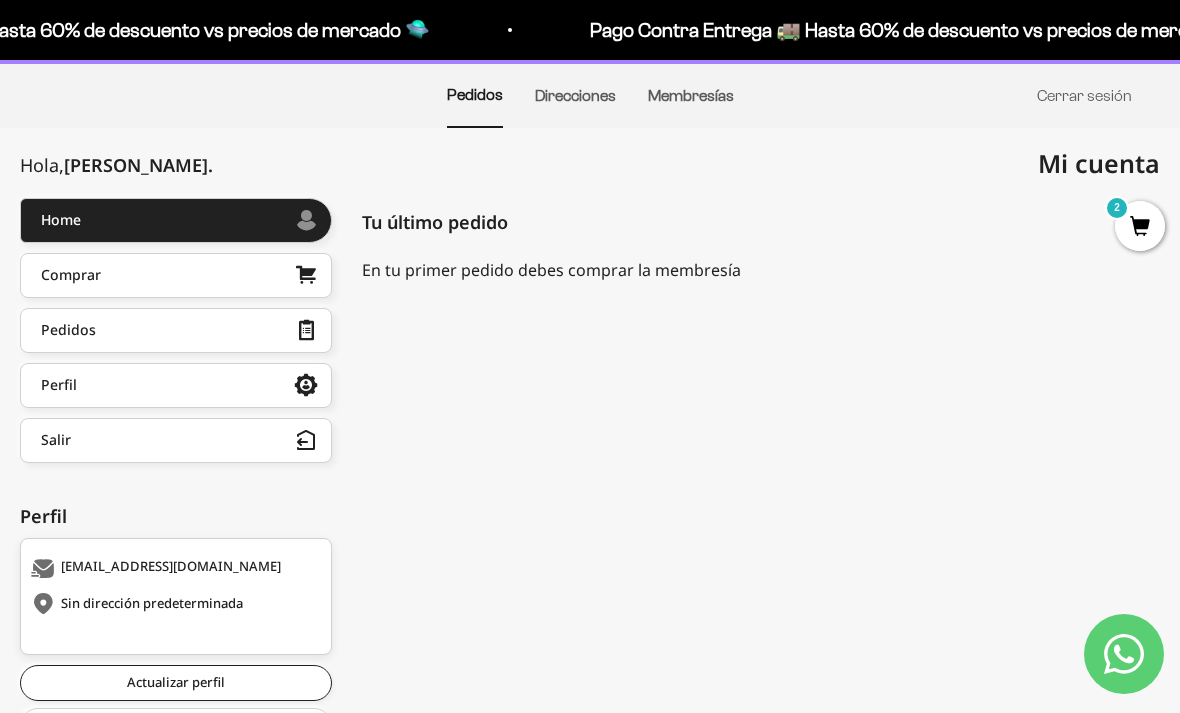 click on "Comprar" at bounding box center [176, 275] 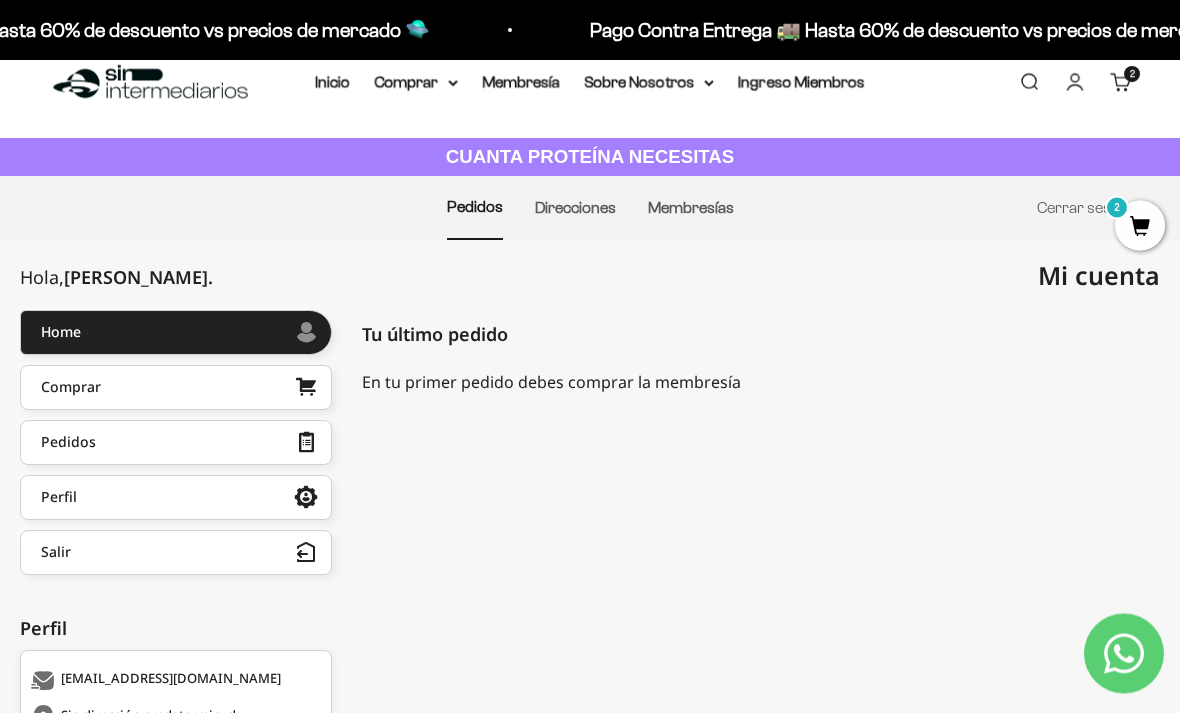 scroll, scrollTop: 0, scrollLeft: 0, axis: both 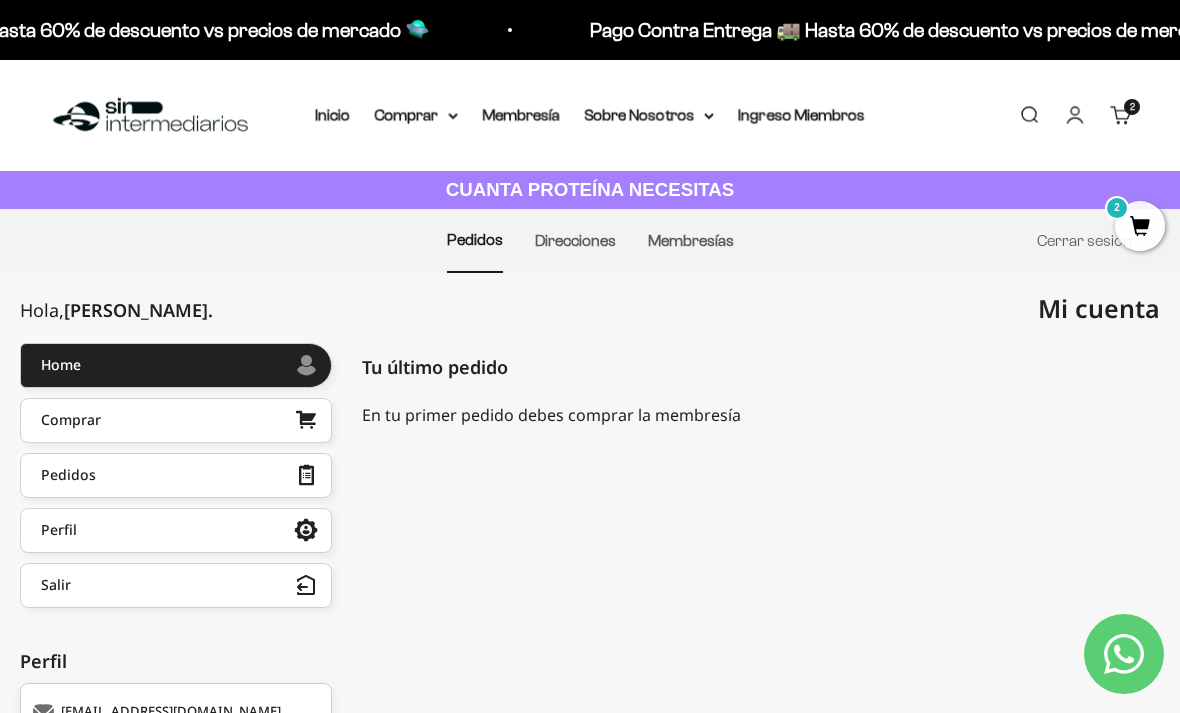 click on "2" at bounding box center (1140, 226) 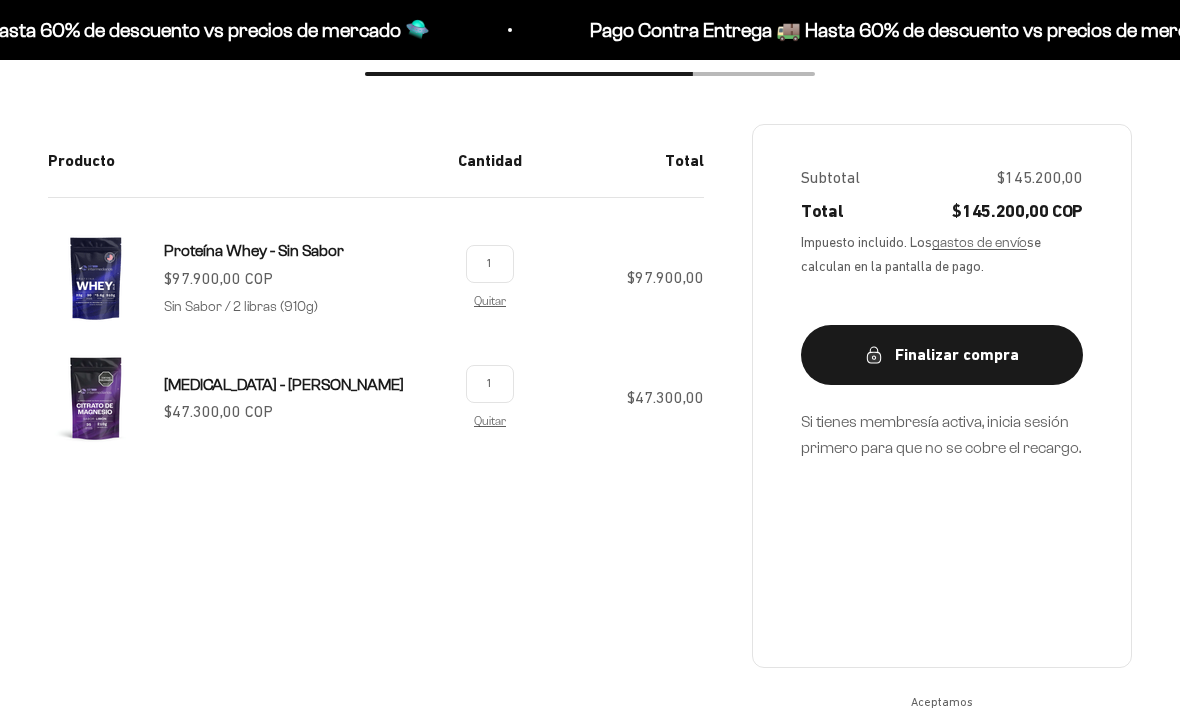 scroll, scrollTop: 318, scrollLeft: 0, axis: vertical 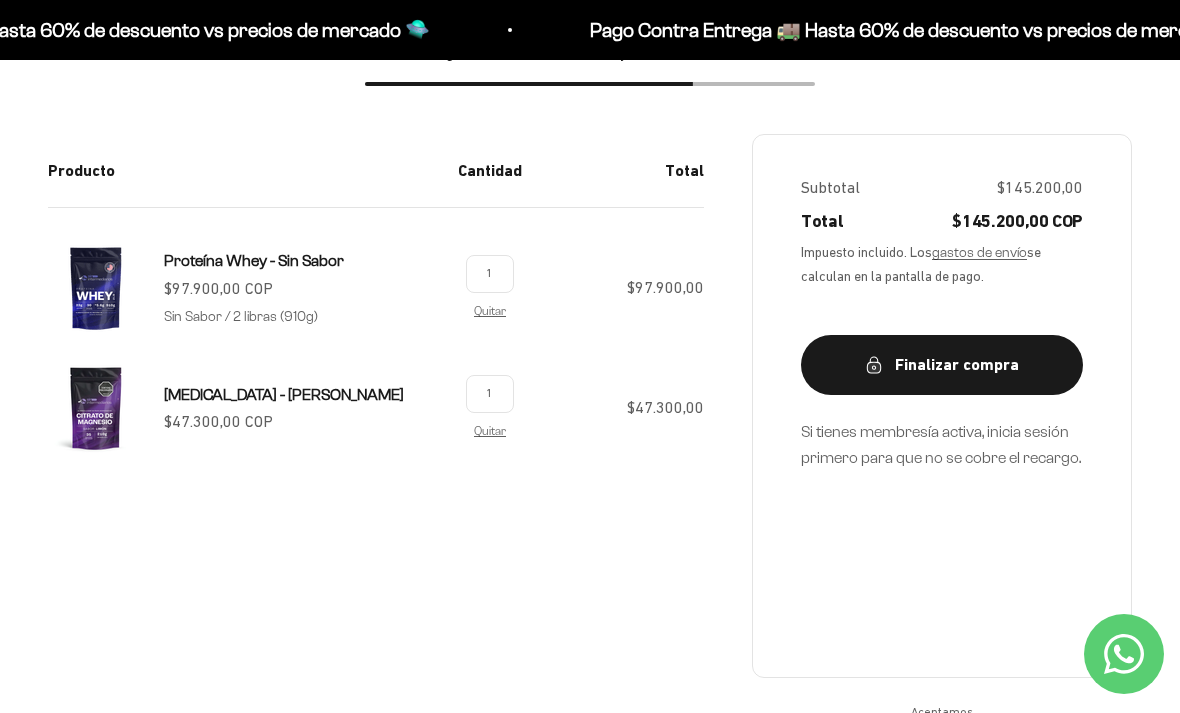 click on "gastos de envío" at bounding box center (979, 252) 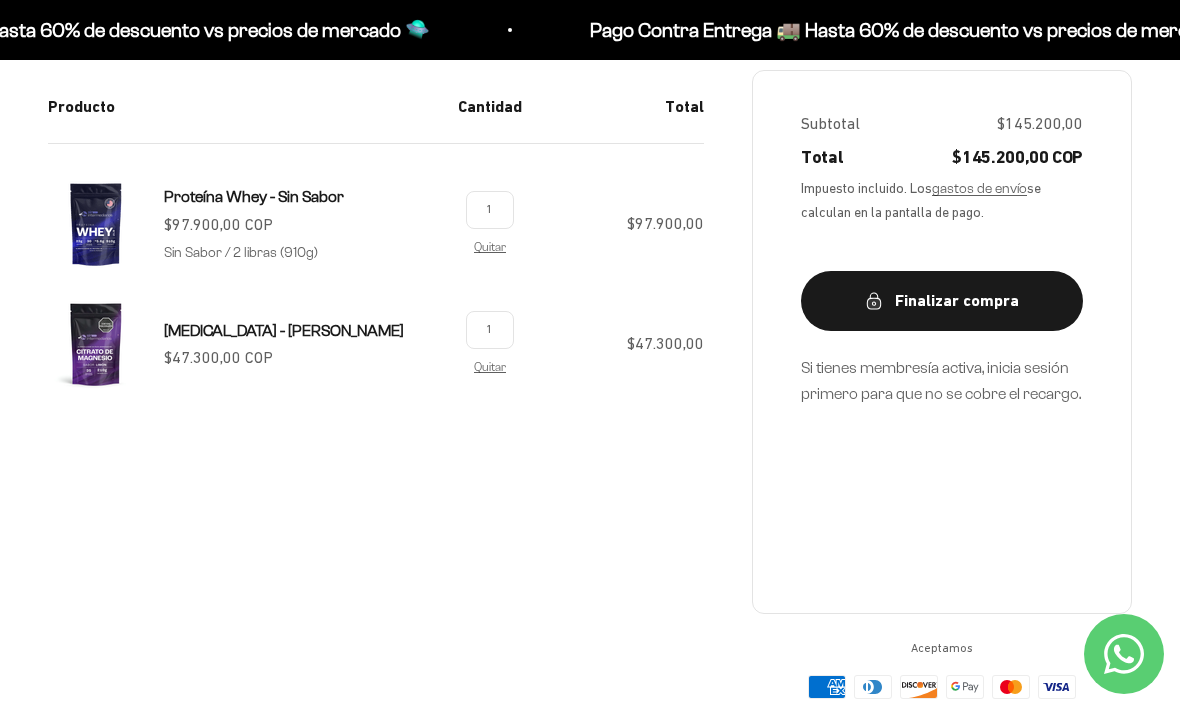 click on "Finalizar compra" at bounding box center (942, 301) 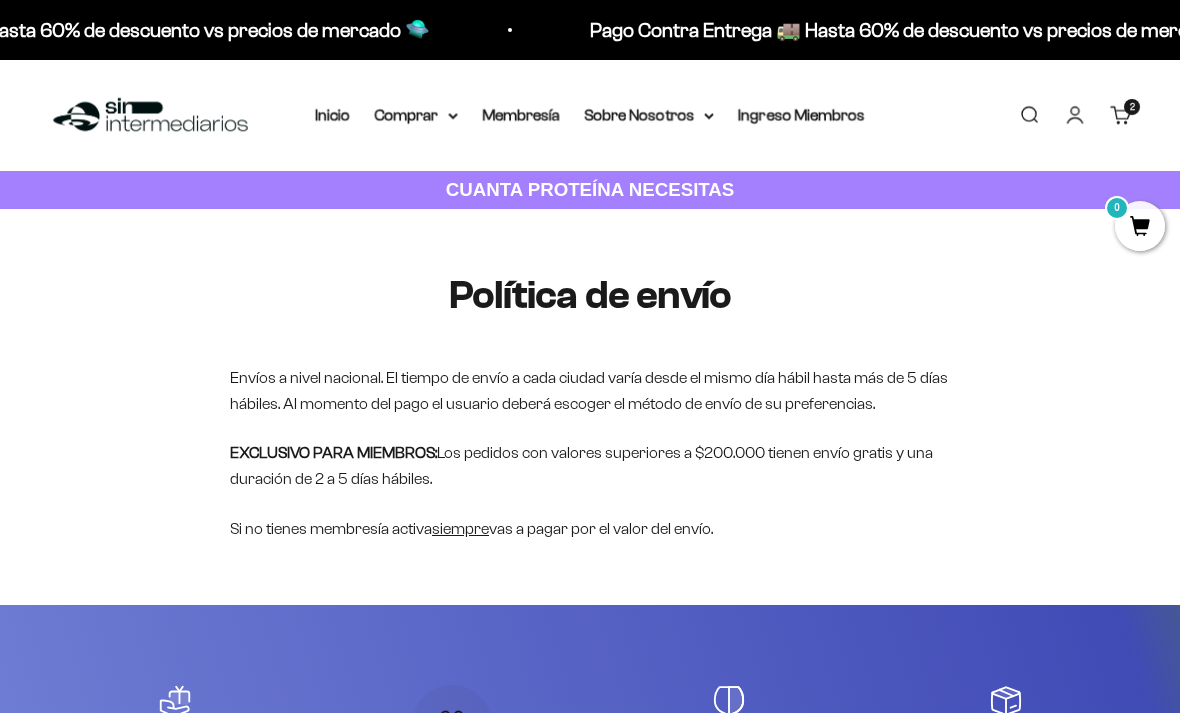 scroll, scrollTop: 0, scrollLeft: 0, axis: both 